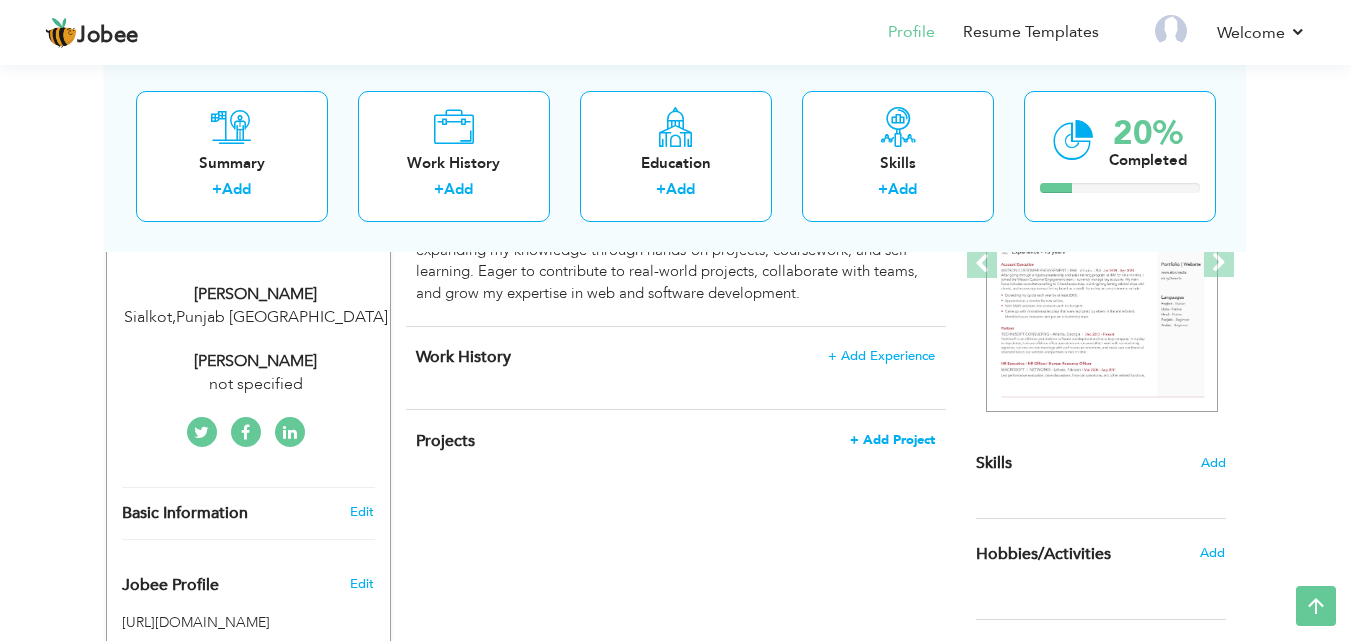 scroll, scrollTop: 317, scrollLeft: 0, axis: vertical 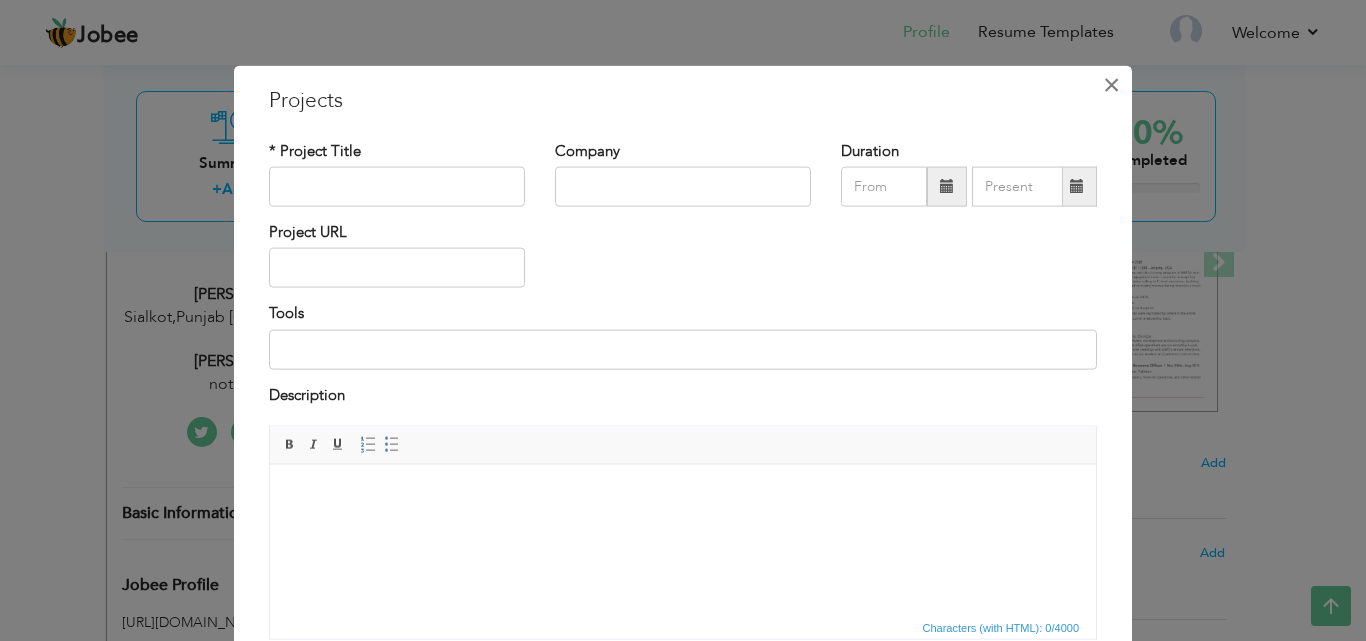 click on "×" at bounding box center [1111, 84] 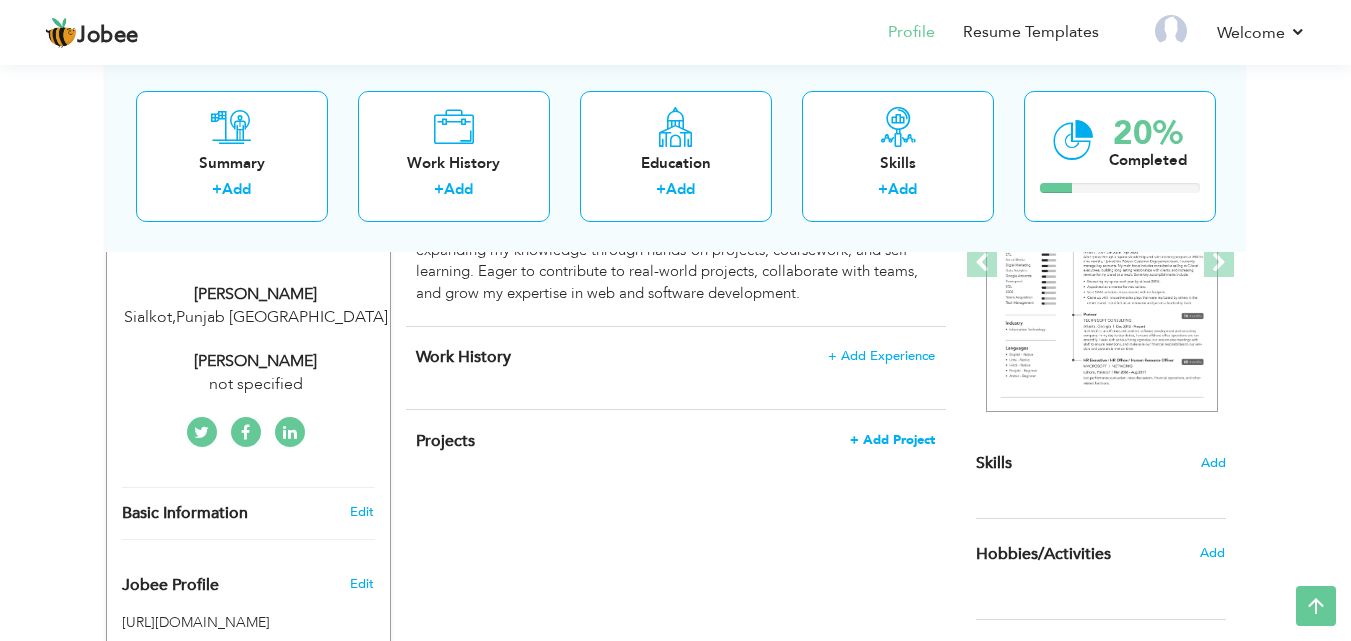 click on "+ Add Project" at bounding box center (892, 440) 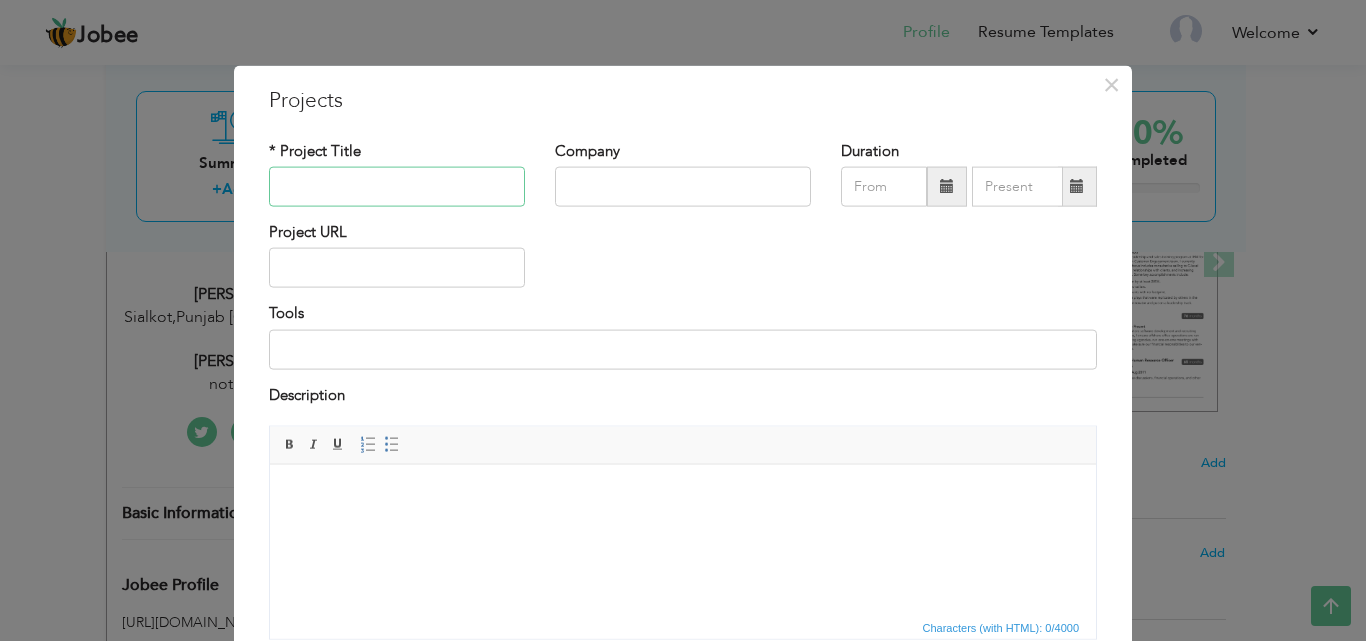 paste on "Pak Wheels (E-Commerce Platform)" 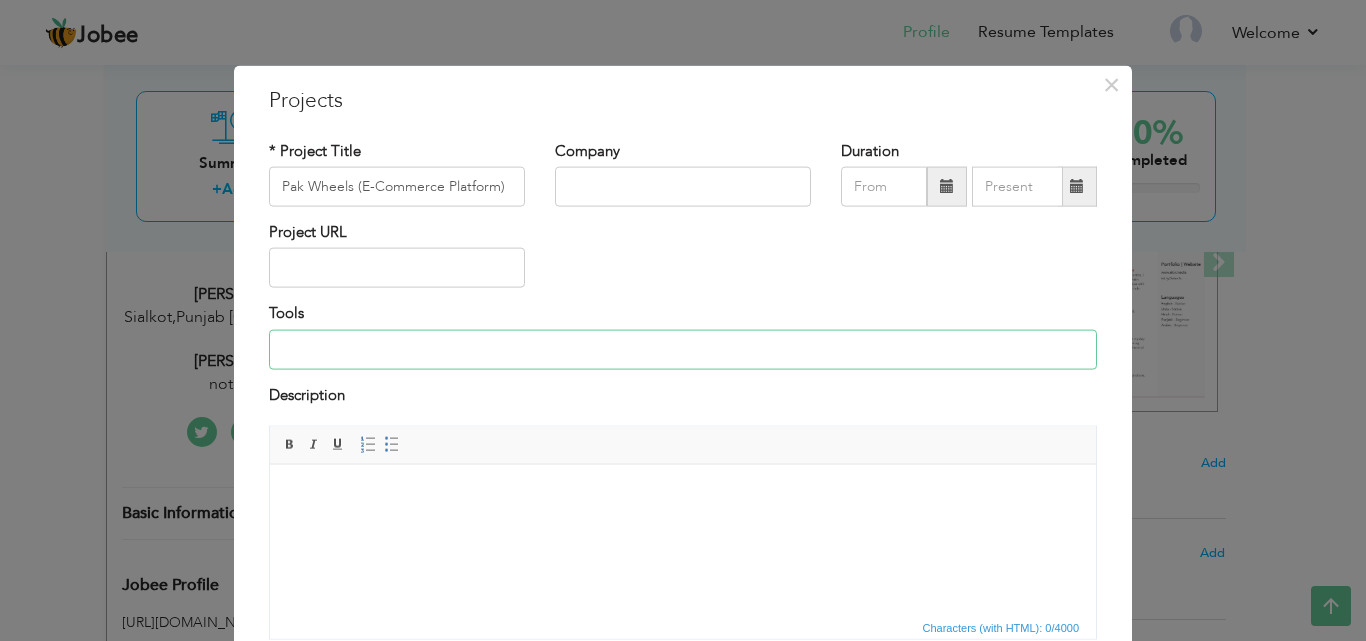 click at bounding box center [683, 349] 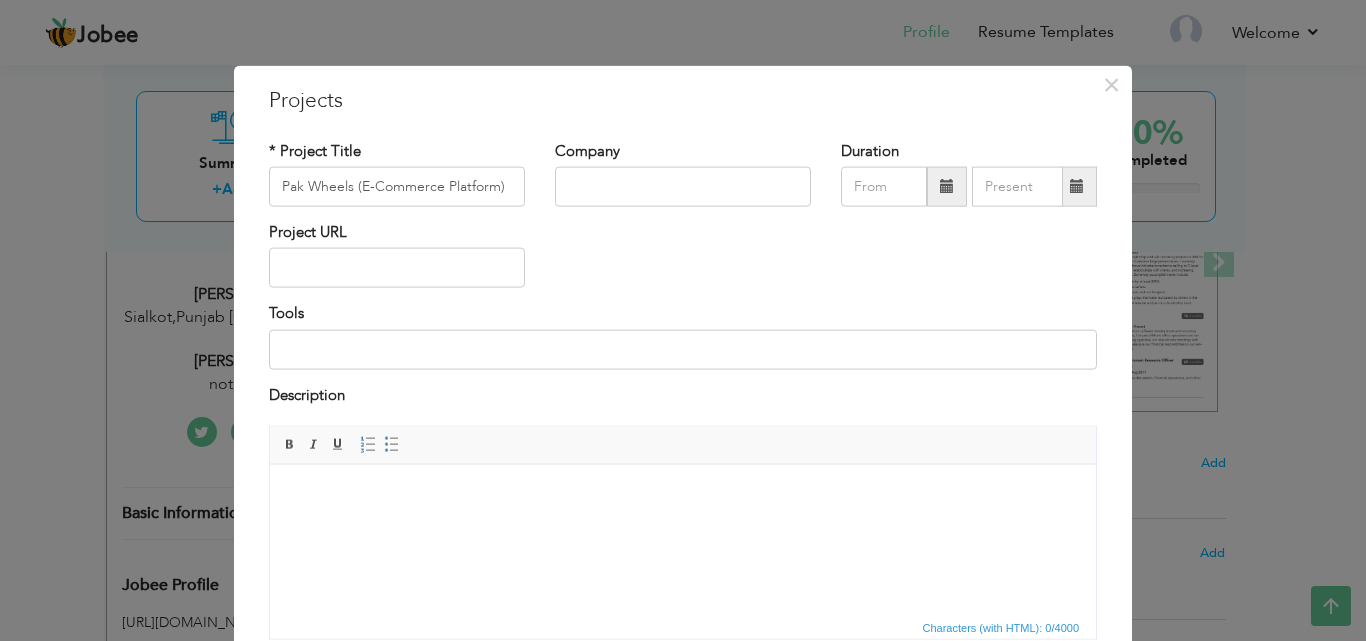 click at bounding box center [683, 494] 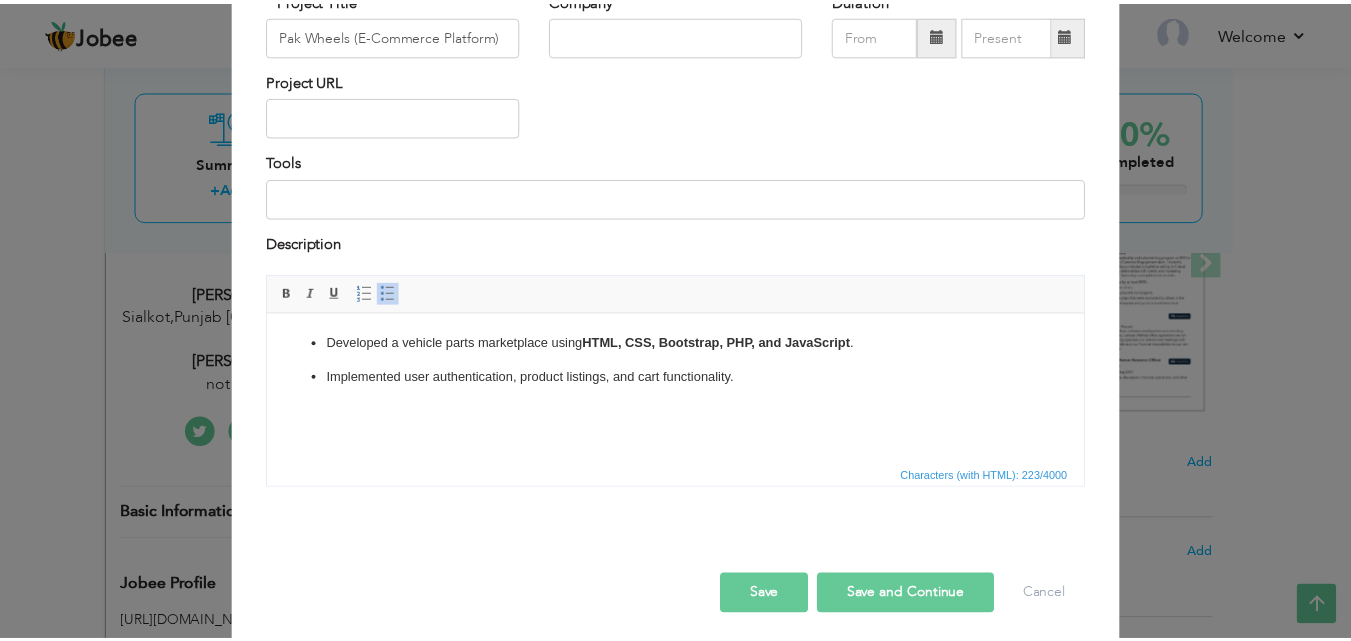 scroll, scrollTop: 161, scrollLeft: 0, axis: vertical 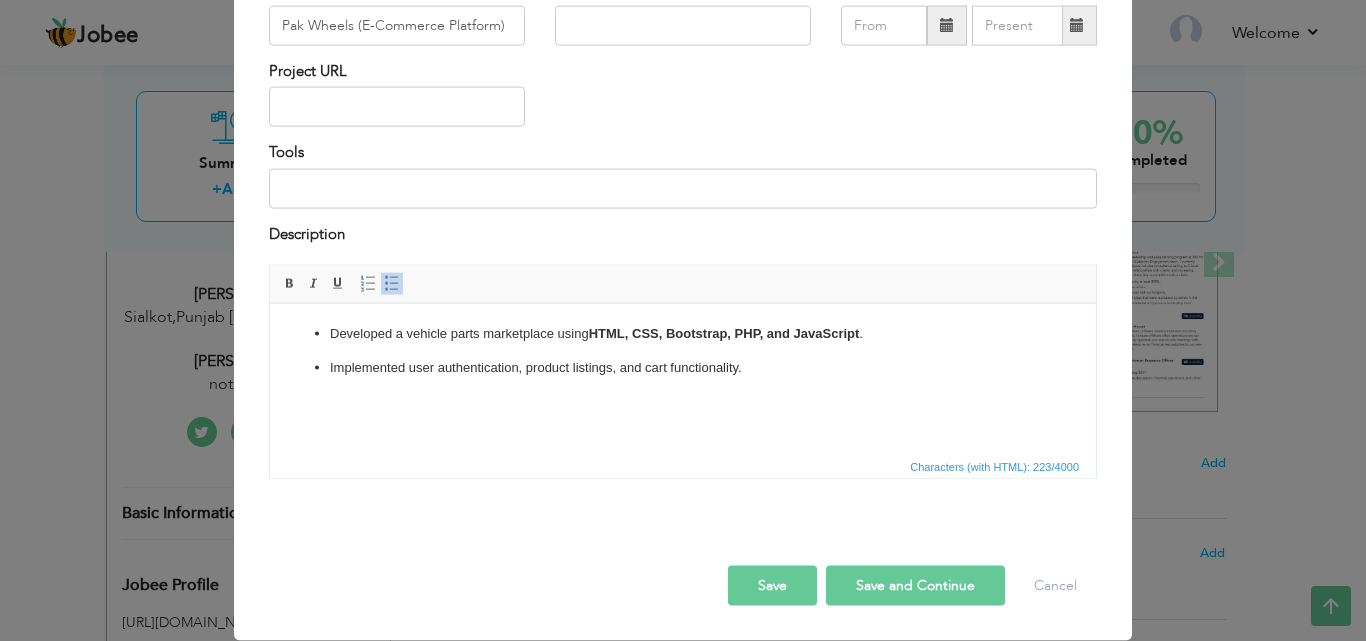 click on "Save" at bounding box center (772, 586) 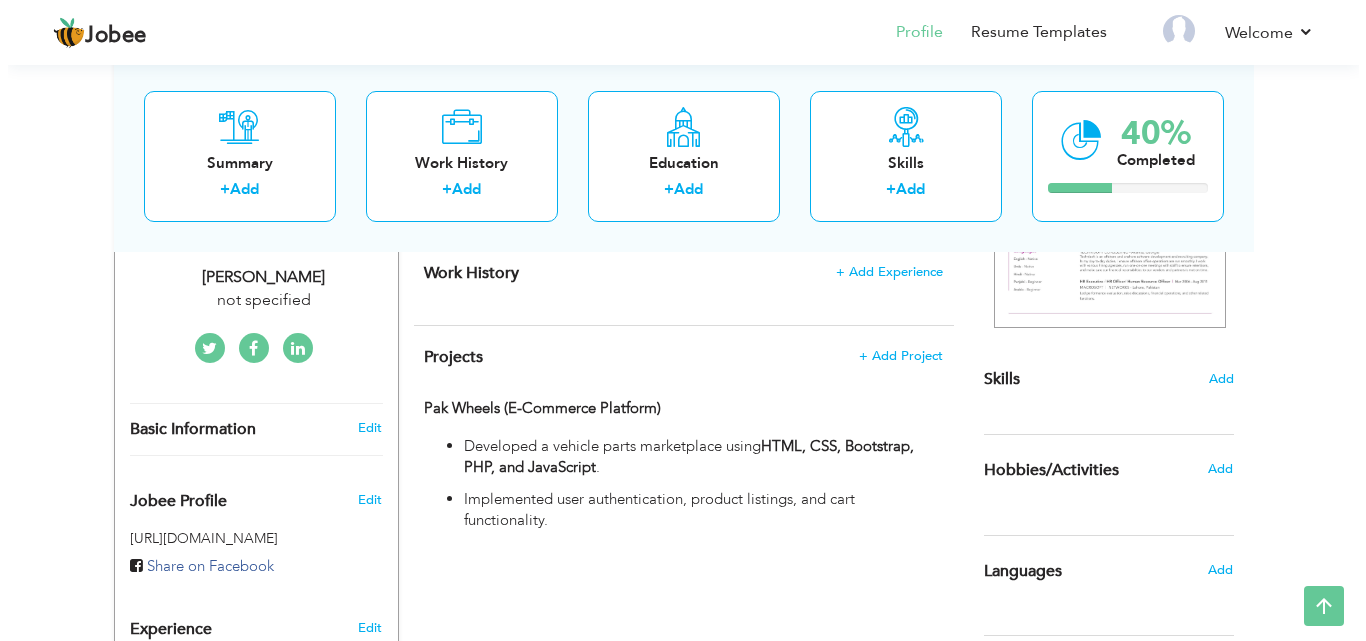 scroll, scrollTop: 410, scrollLeft: 0, axis: vertical 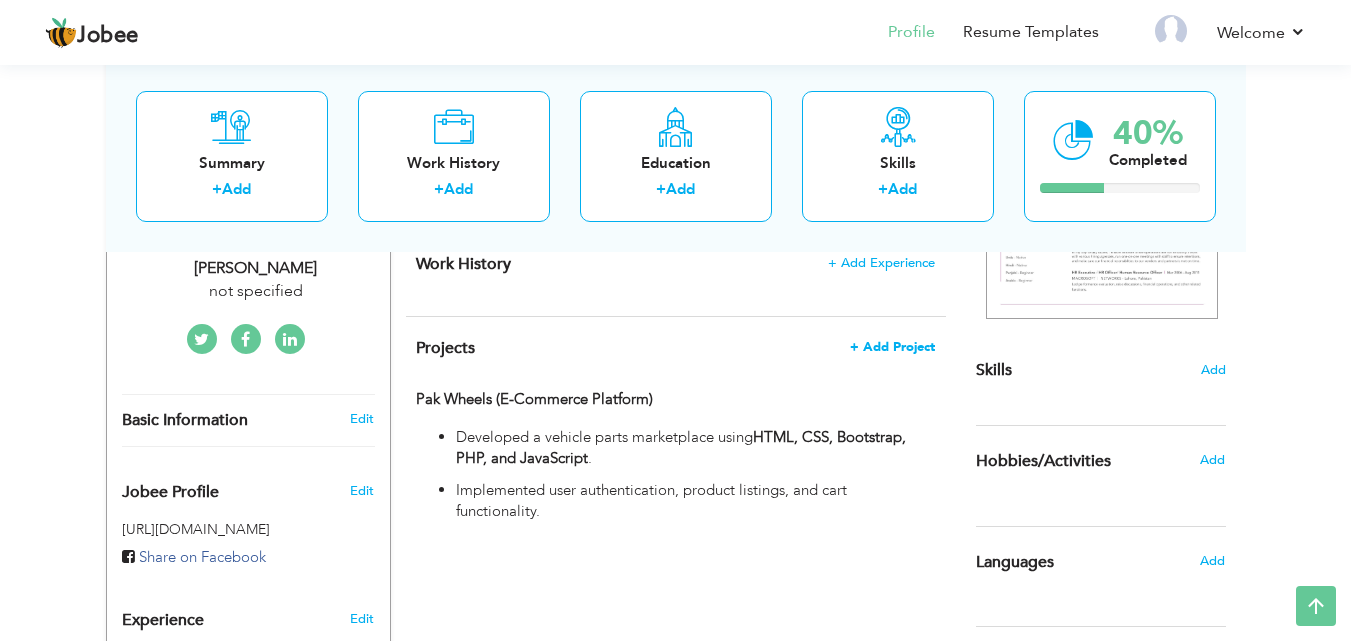 click on "+ Add Project" at bounding box center (892, 347) 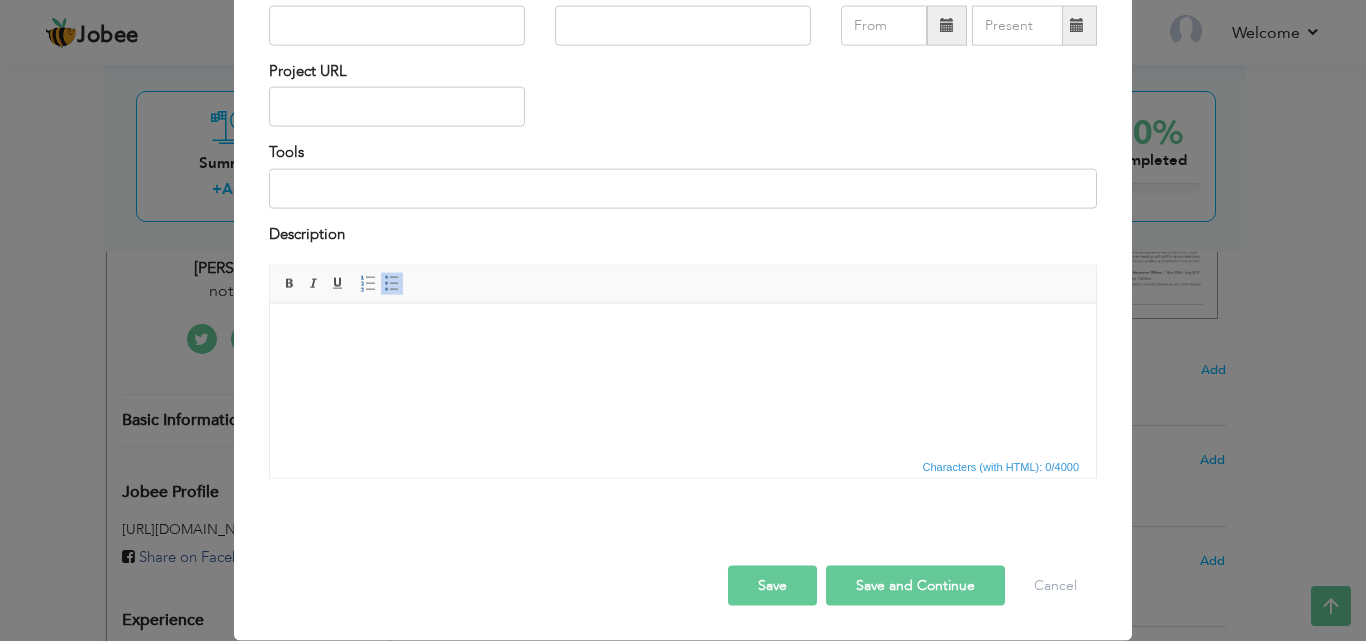 scroll, scrollTop: 0, scrollLeft: 0, axis: both 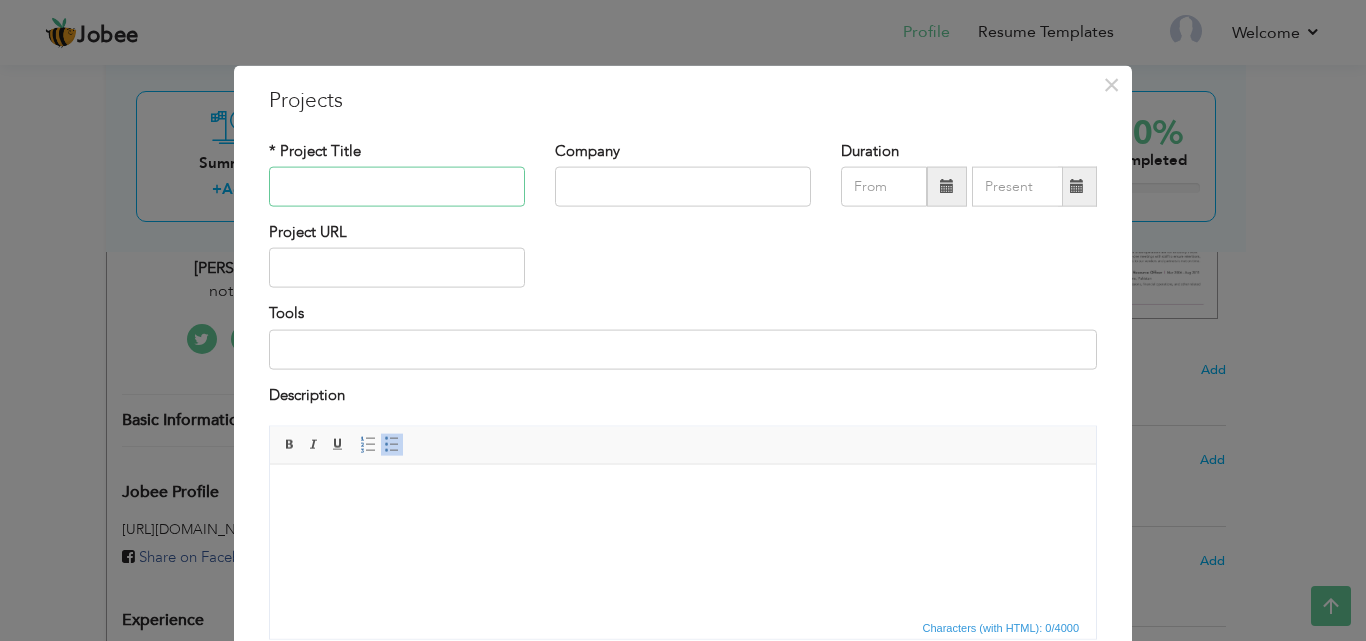 paste on "Predict Time Waster on Social Media (ML)" 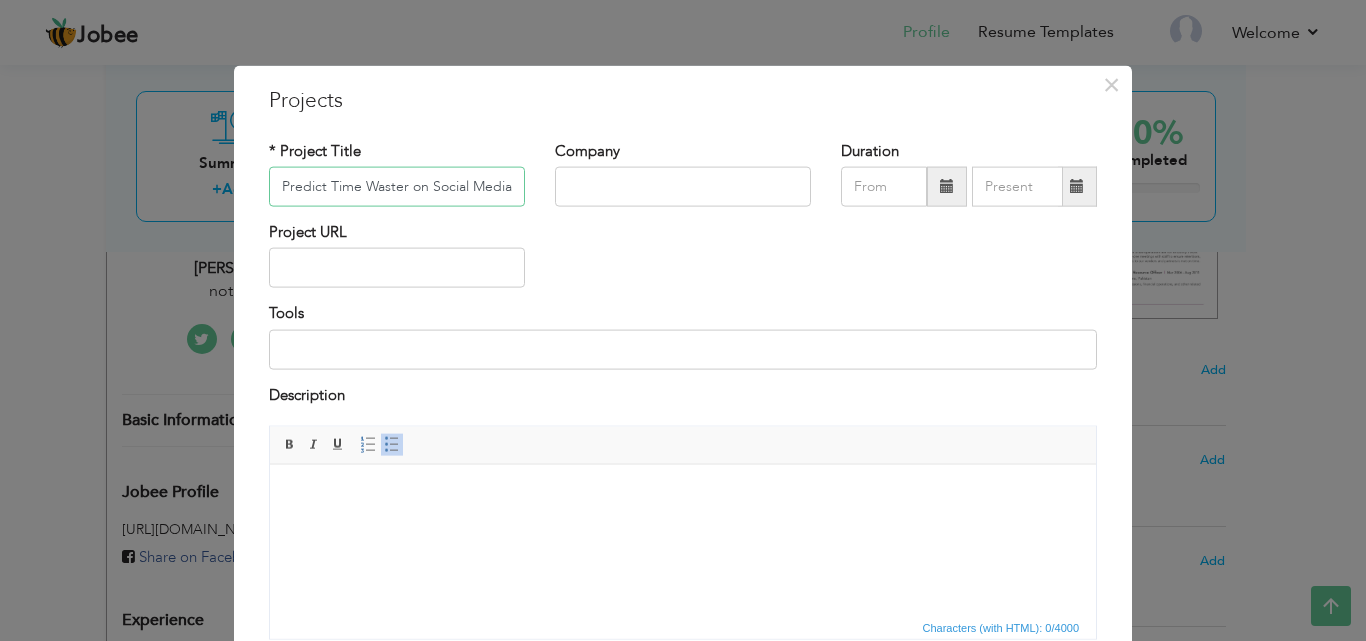 scroll, scrollTop: 0, scrollLeft: 29, axis: horizontal 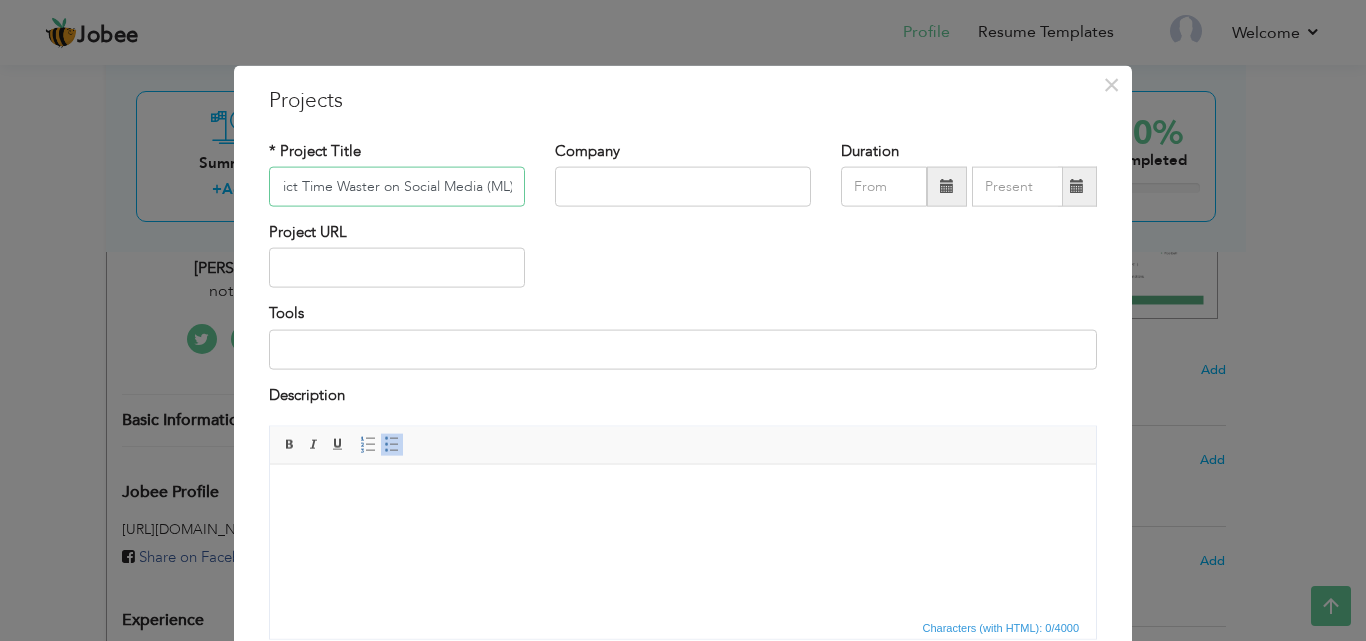 type on "Predict Time Waster on Social Media (ML)" 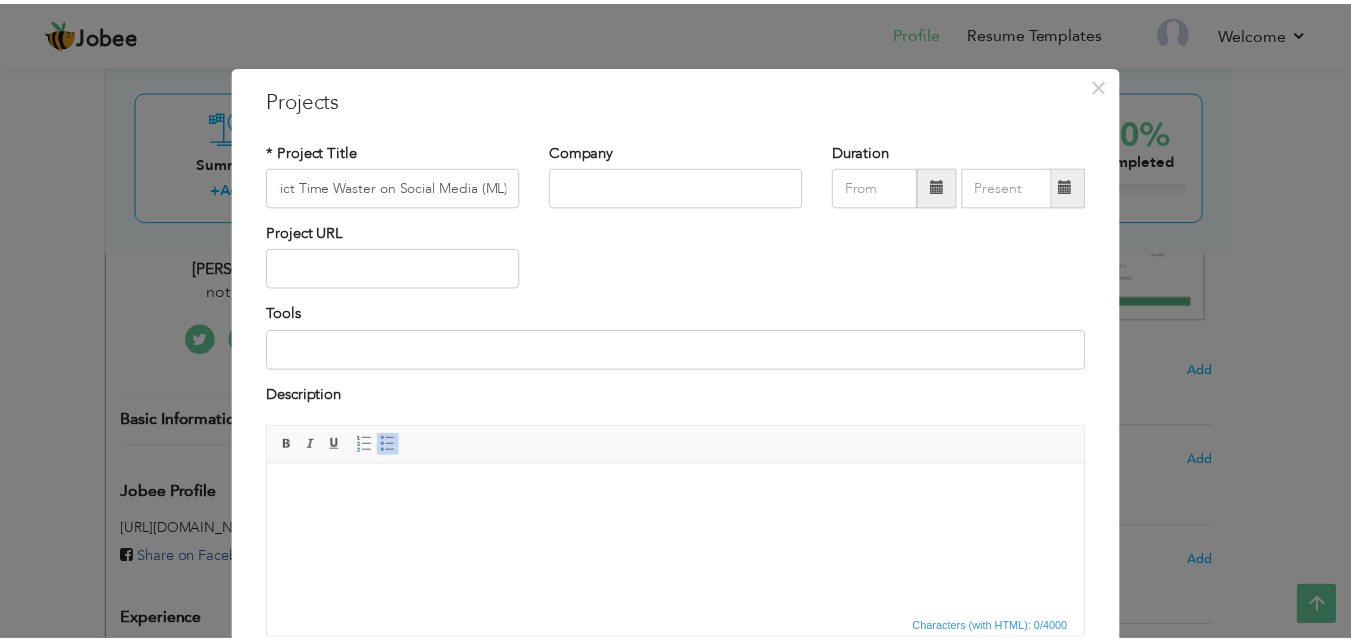 scroll, scrollTop: 0, scrollLeft: 0, axis: both 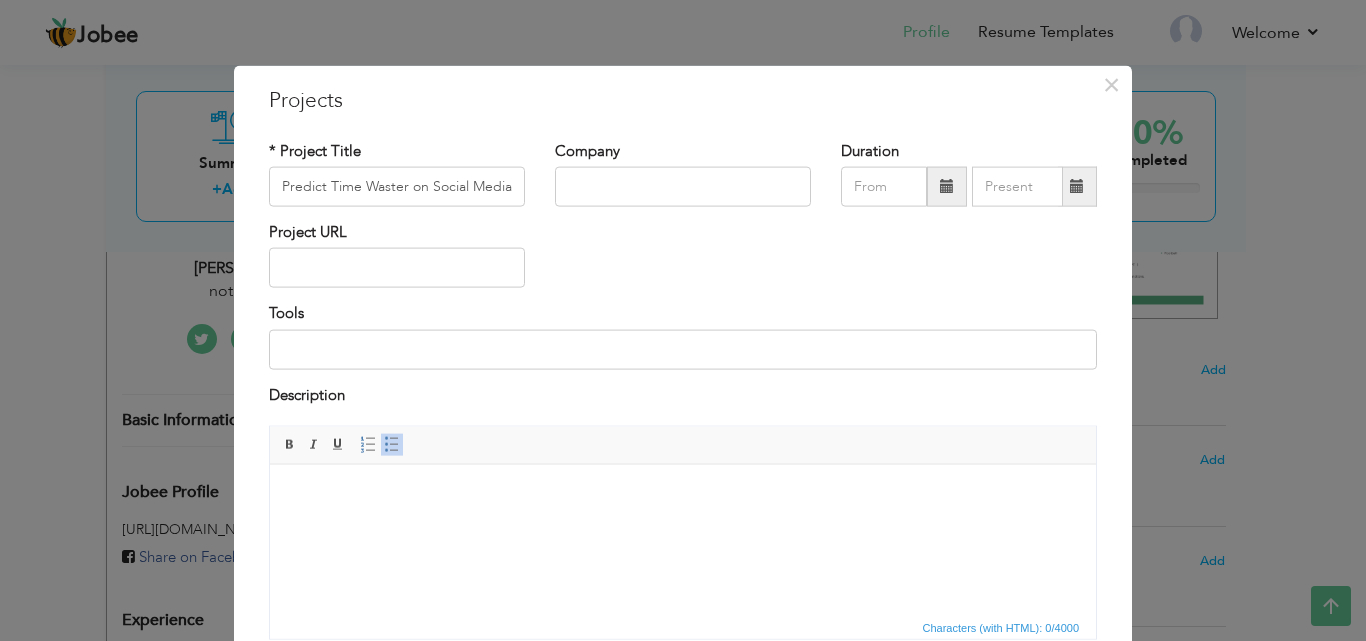 click on "Editor toolbars Basic Styles   Bold   Italic   Underline Paragraph   Insert/Remove Numbered List   Insert/Remove Bulleted List" at bounding box center [683, 446] 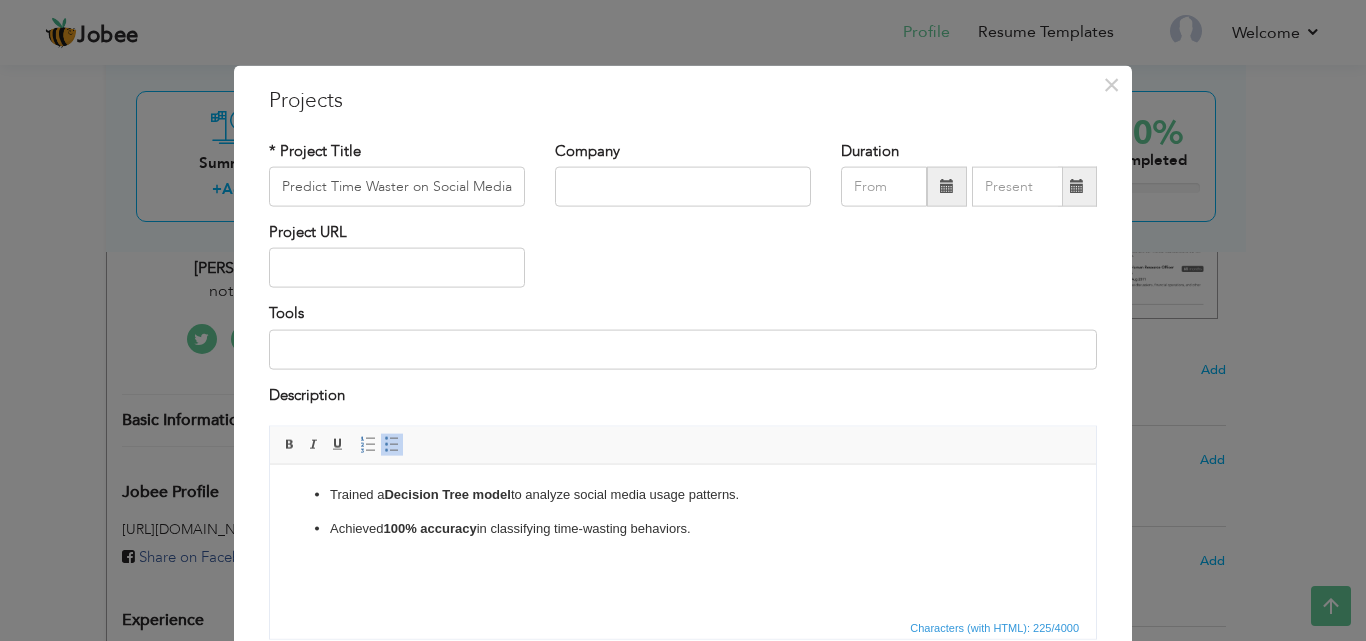click on "Trained a  Decision Tree model  to analyze social media usage patterns." at bounding box center [683, 494] 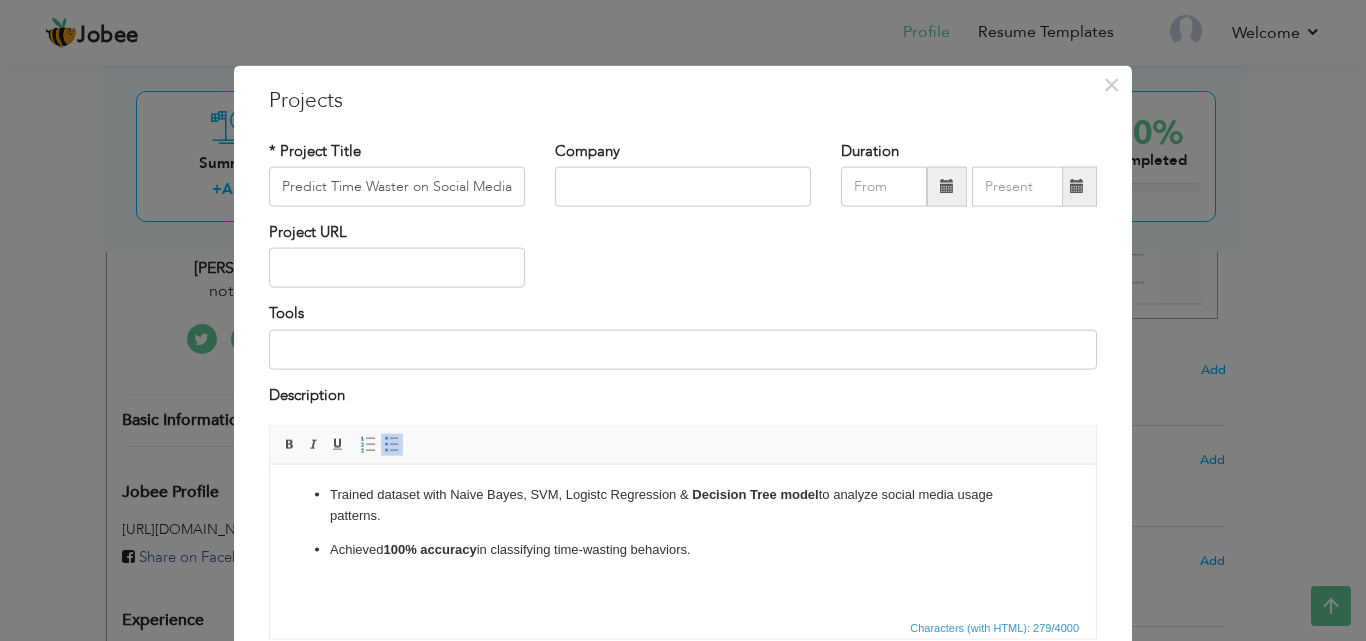 drag, startPoint x: 480, startPoint y: 549, endPoint x: 775, endPoint y: 1100, distance: 625.0008 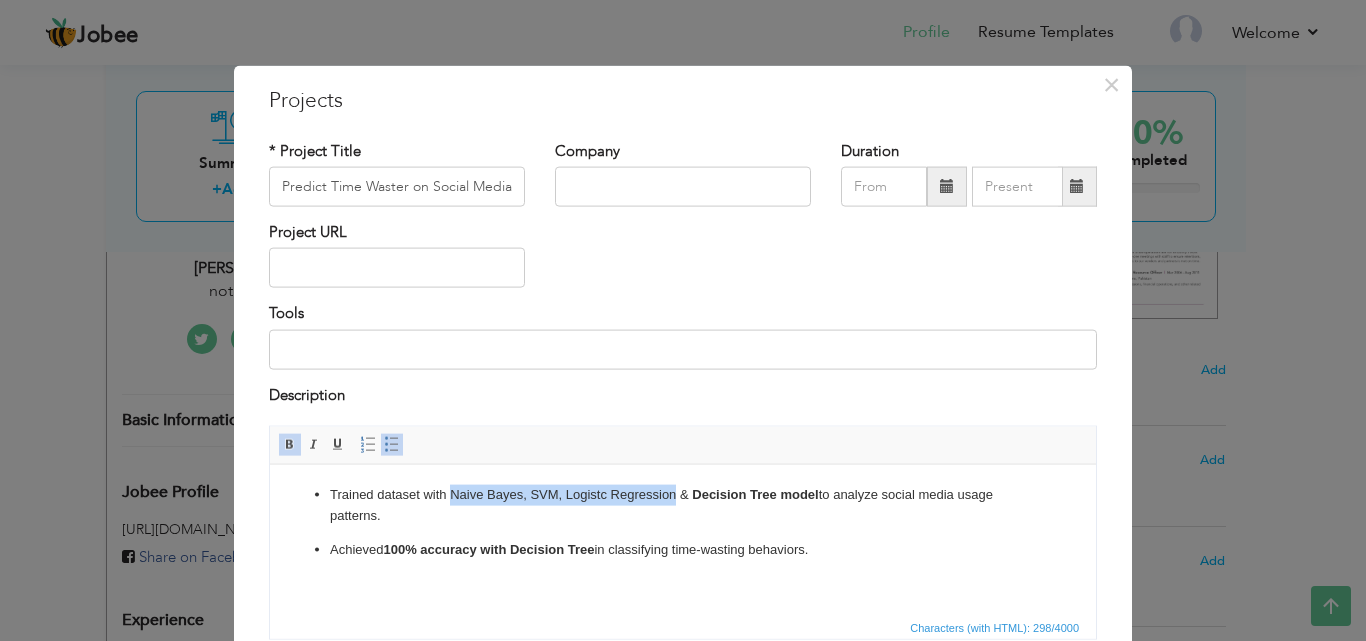 drag, startPoint x: 674, startPoint y: 493, endPoint x: 453, endPoint y: 492, distance: 221.00226 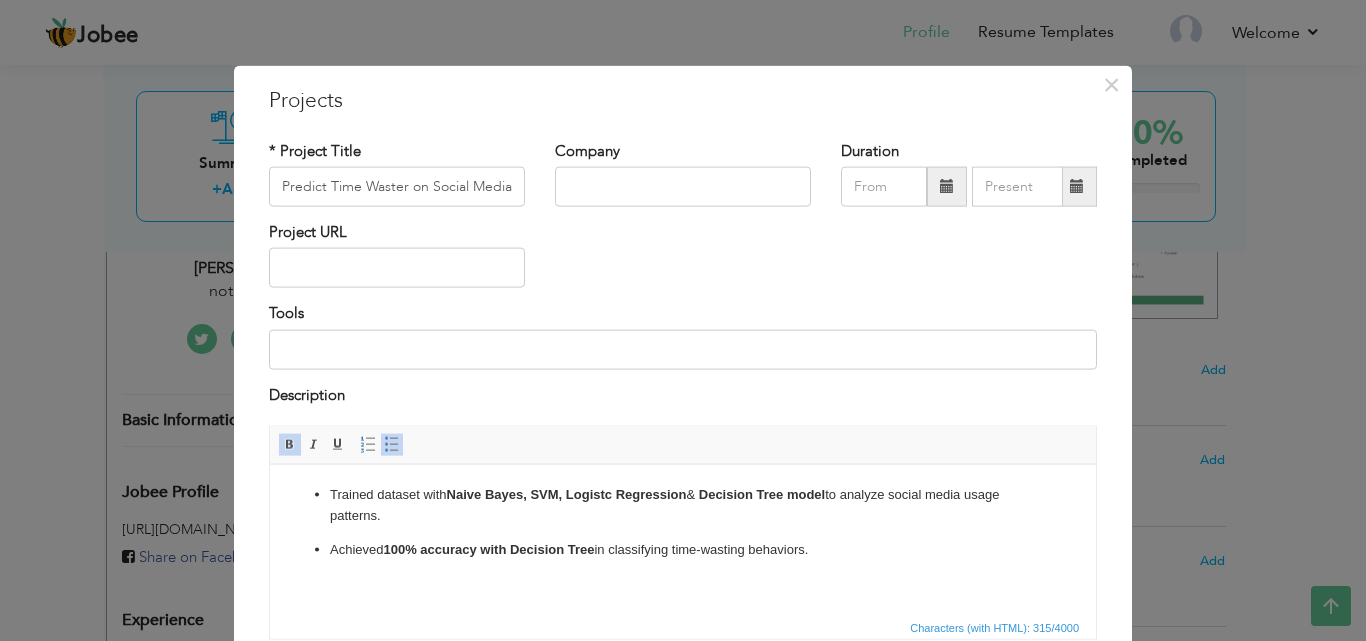 click on "Editor toolbars Basic Styles   Bold   Italic   Underline Paragraph   Insert/Remove Numbered List   Insert/Remove Bulleted List" at bounding box center [683, 446] 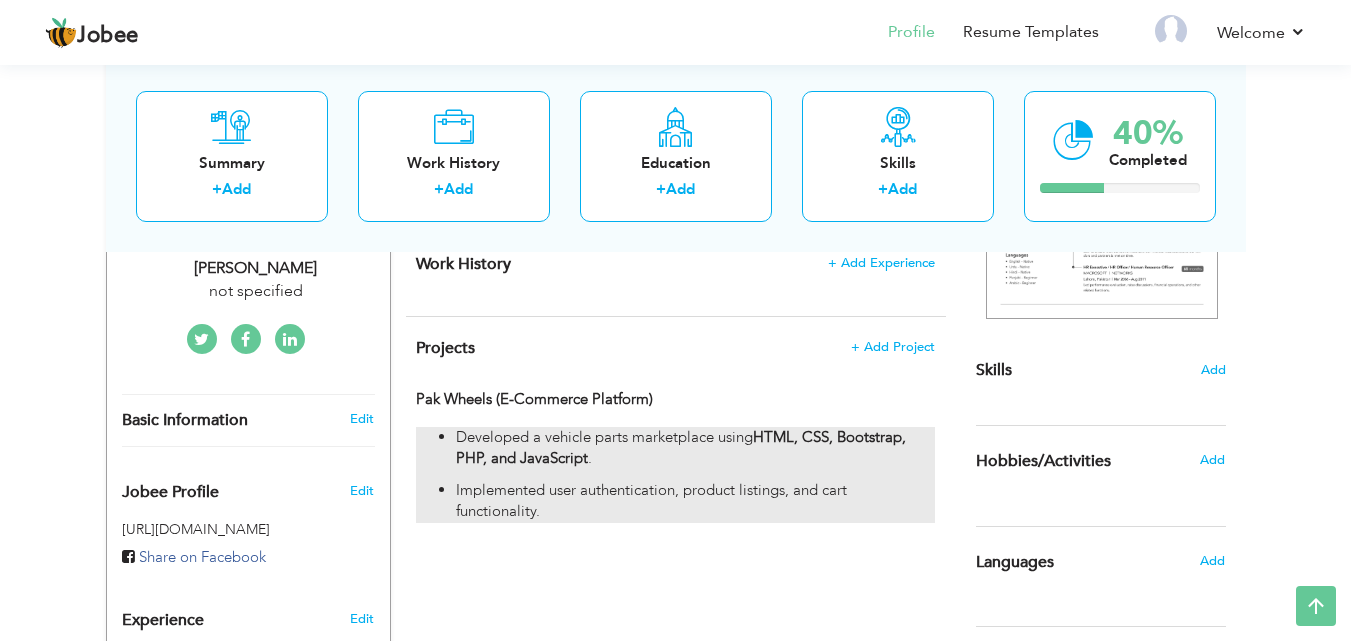 click on "Implemented user authentication, product listings, and cart functionality." at bounding box center [695, 501] 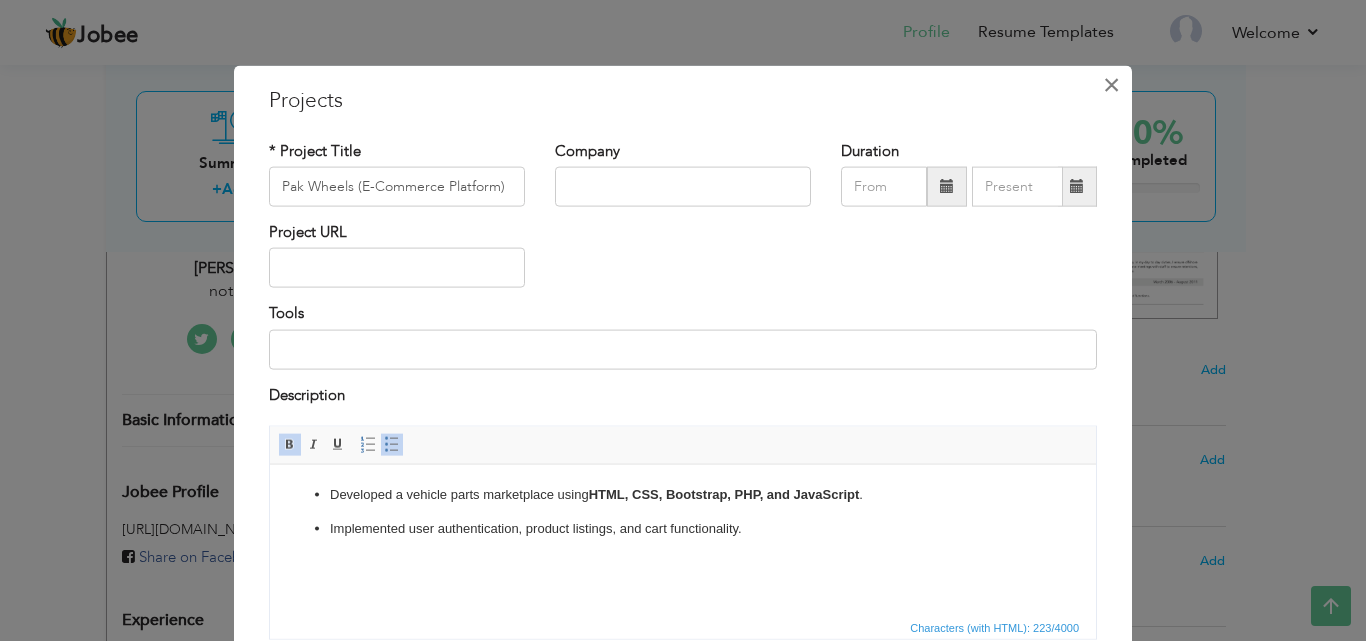 click on "×" at bounding box center (1111, 84) 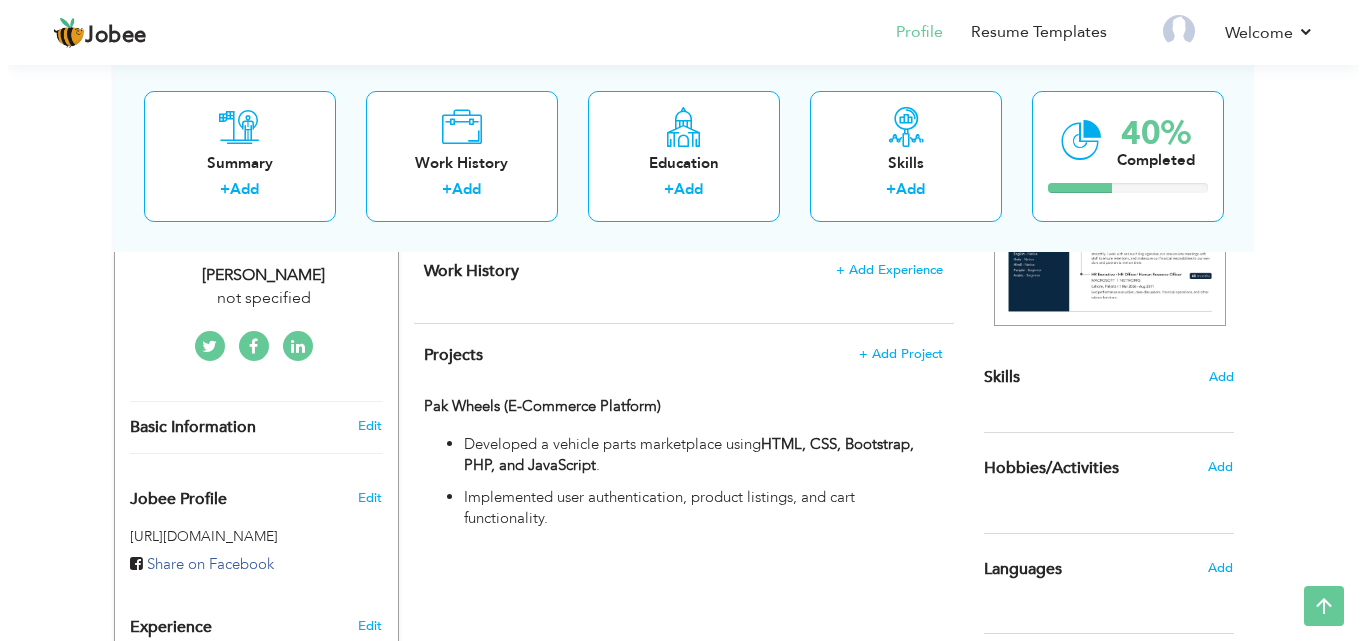scroll, scrollTop: 398, scrollLeft: 0, axis: vertical 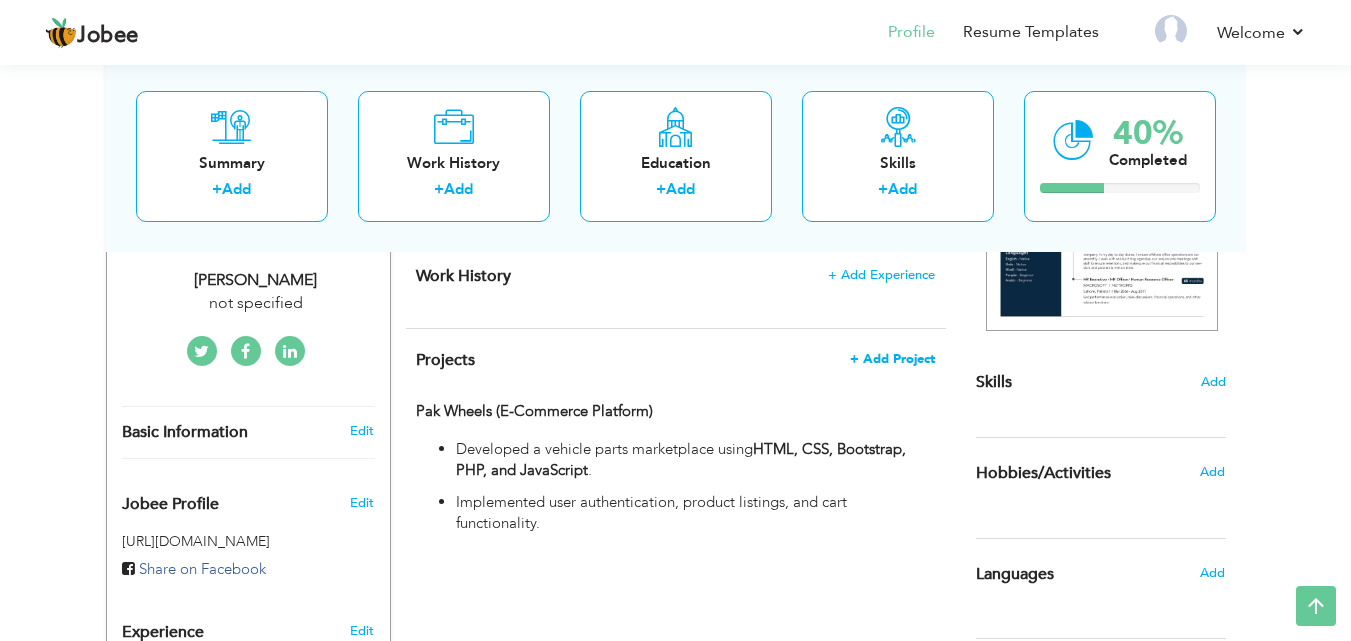 click on "+ Add Project" at bounding box center (892, 359) 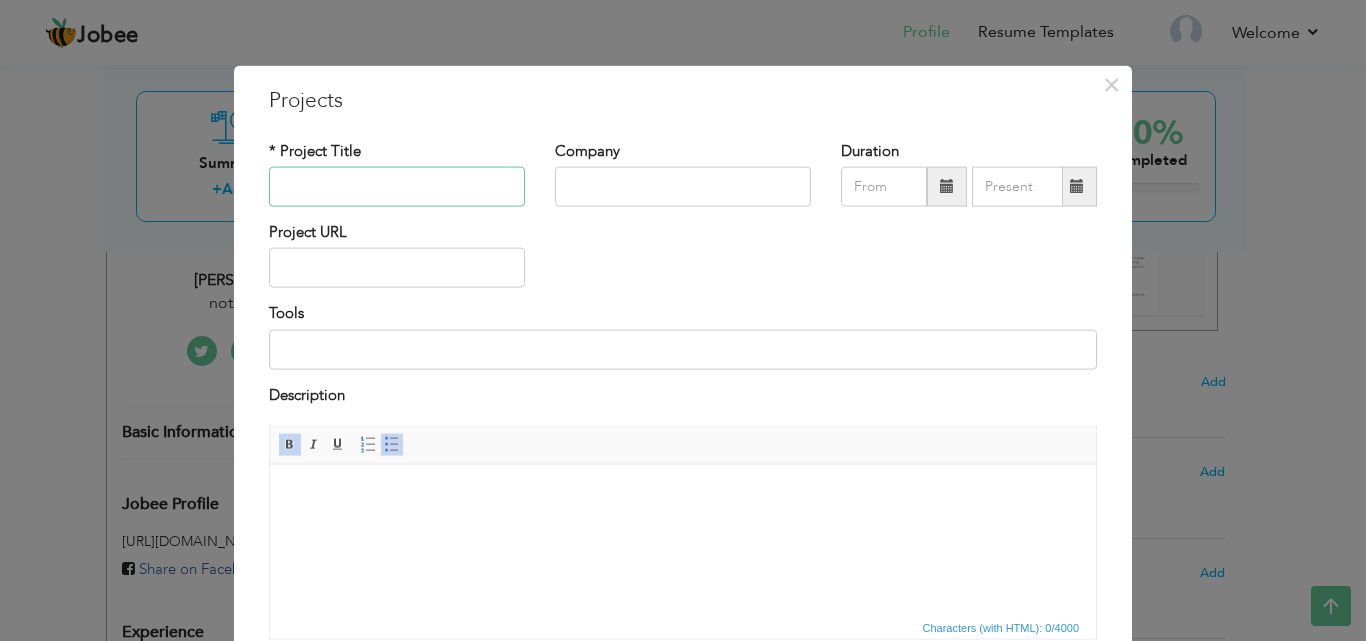paste on "Predict Time Waster on Social Media (ML)" 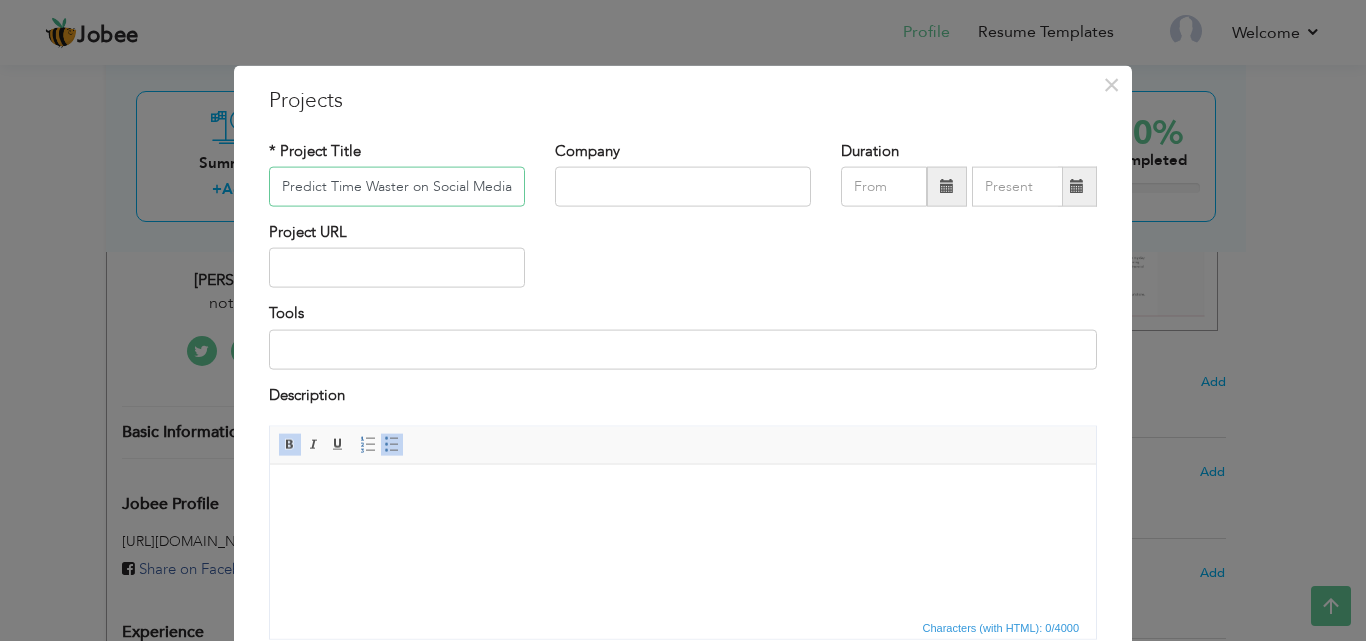 scroll, scrollTop: 0, scrollLeft: 29, axis: horizontal 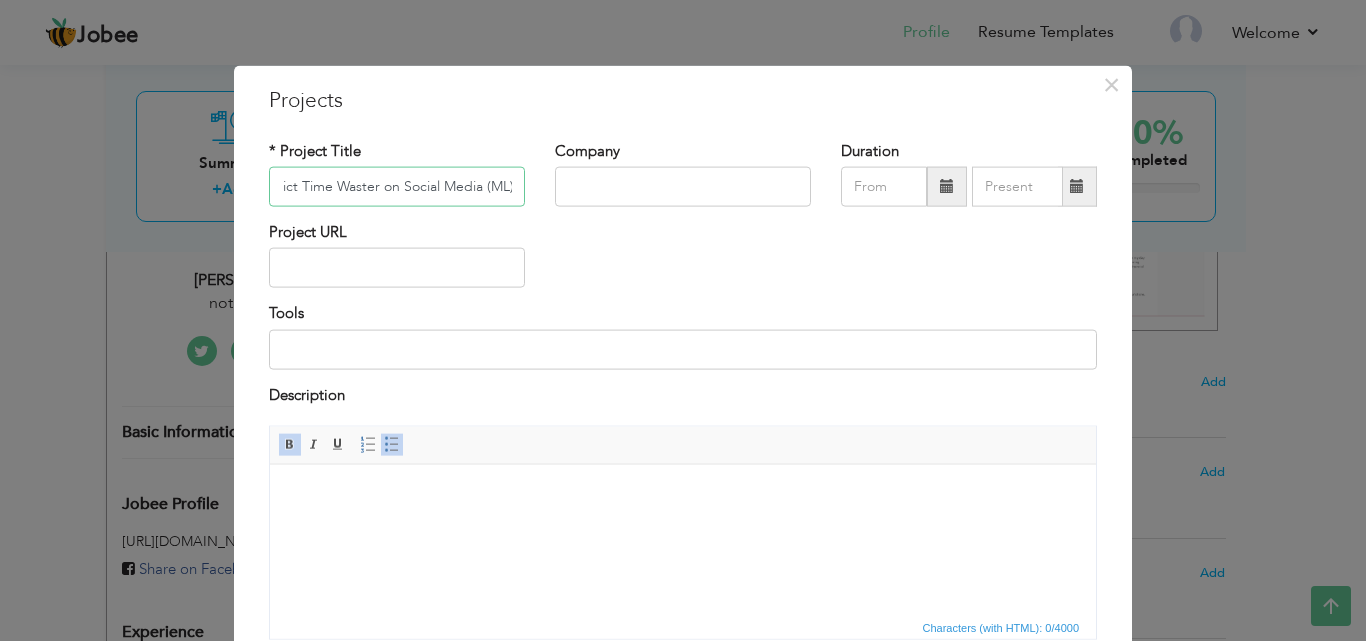 type on "Predict Time Waster on Social Media (ML)" 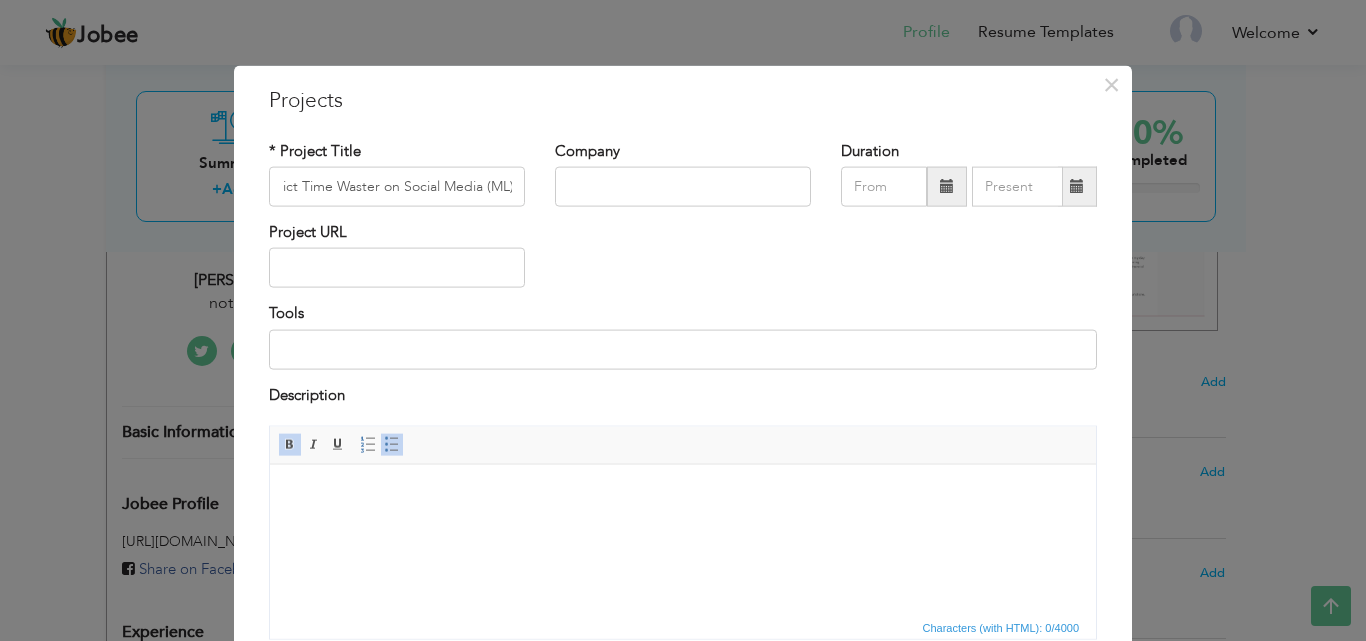 scroll, scrollTop: 0, scrollLeft: 0, axis: both 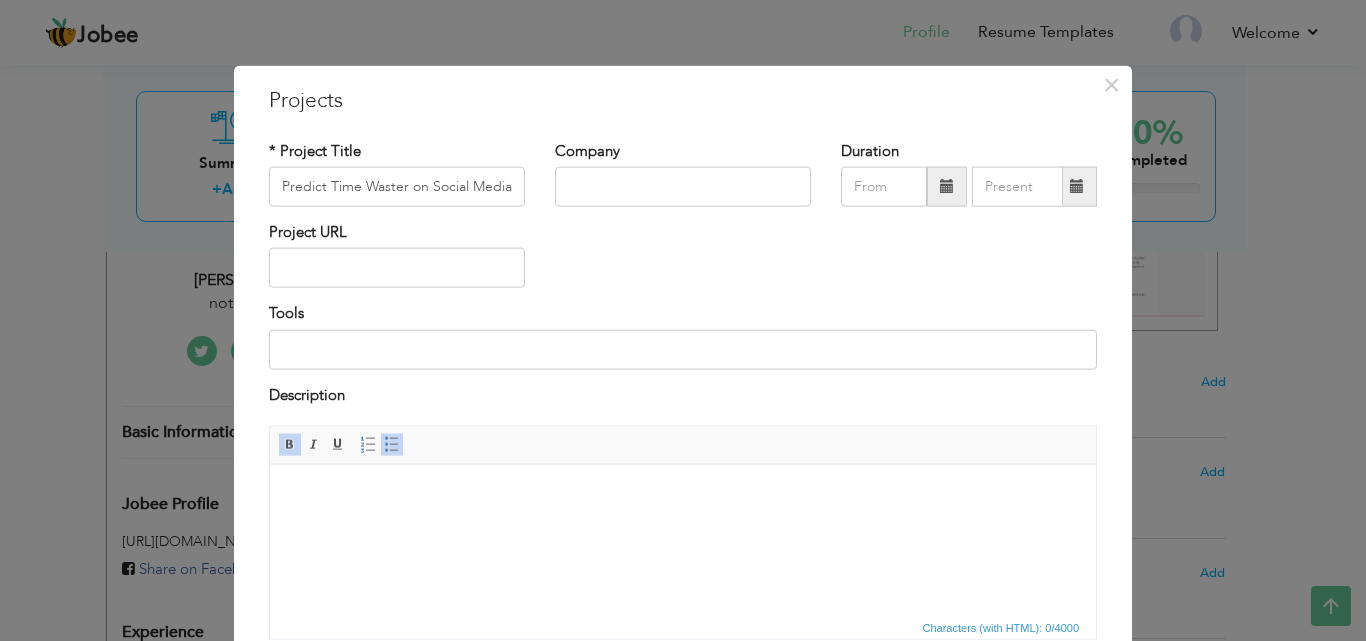 click at bounding box center (683, 494) 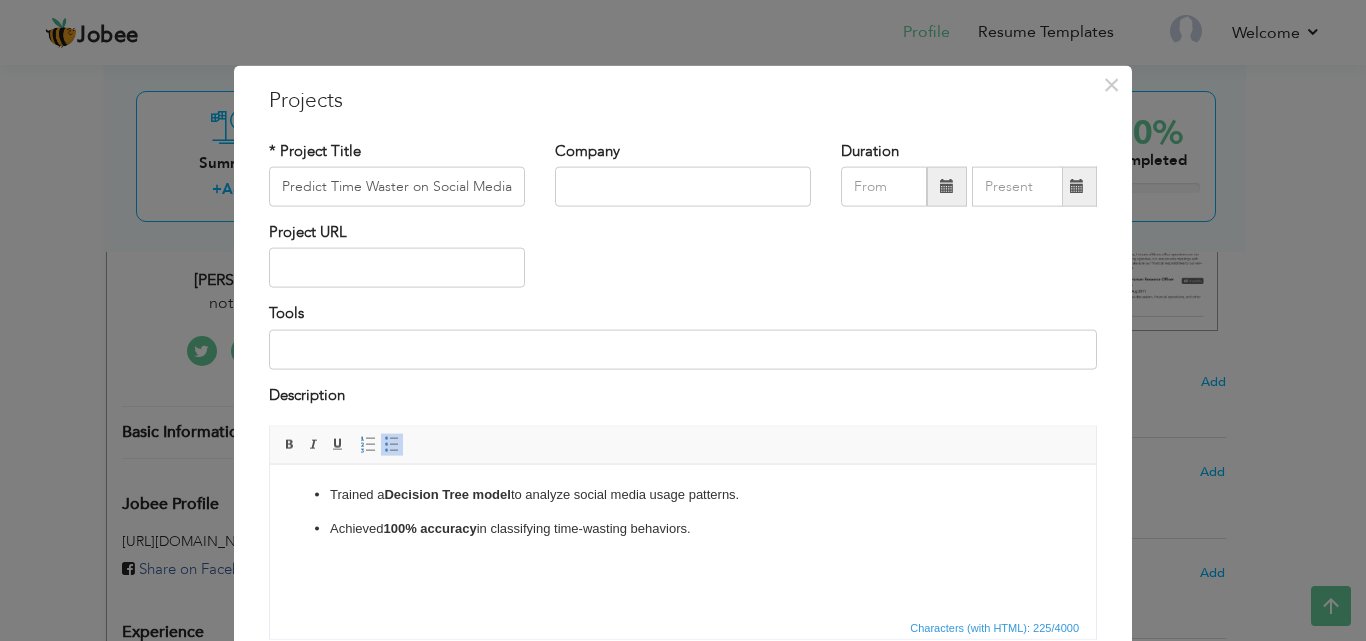 click on "Trained a  Decision Tree model  to analyze social media usage patterns." at bounding box center (683, 494) 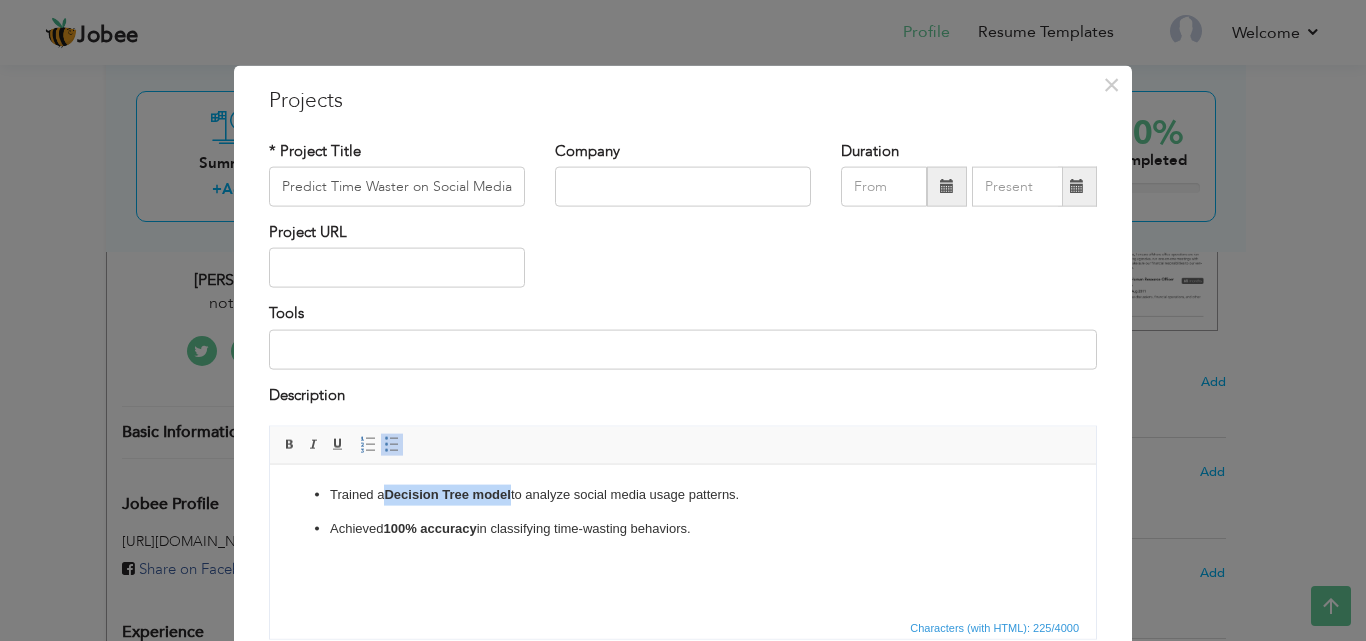 drag, startPoint x: 515, startPoint y: 491, endPoint x: 391, endPoint y: 493, distance: 124.01613 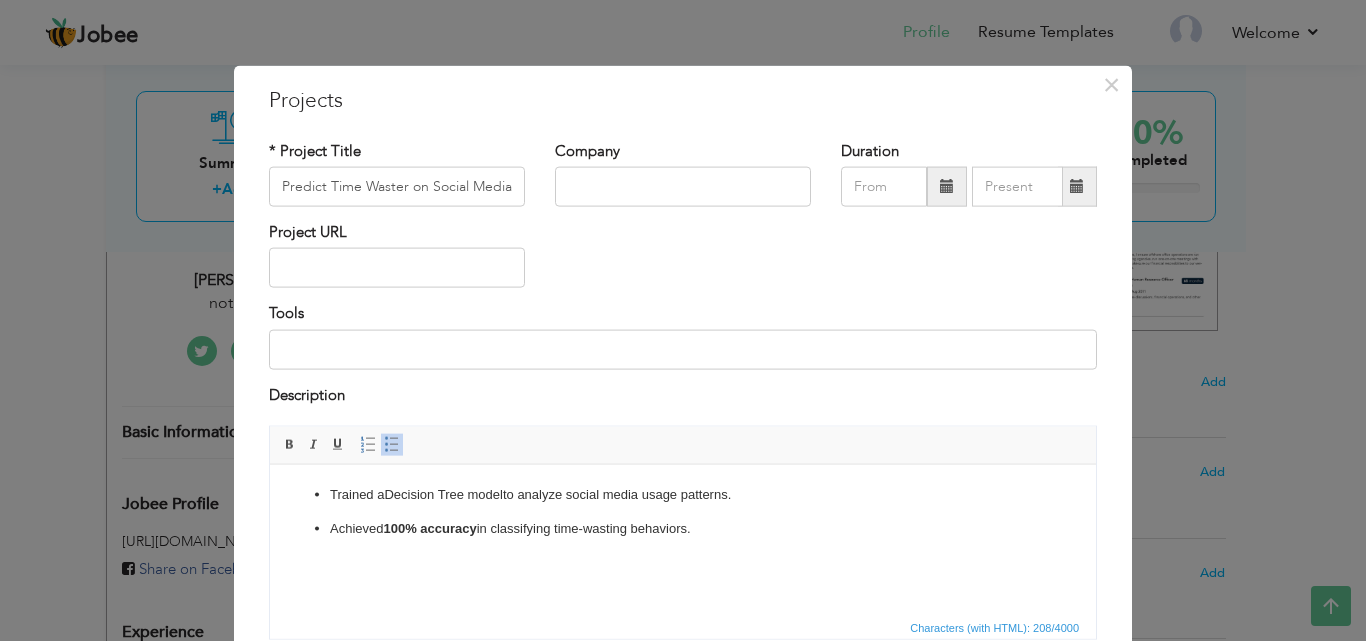 type 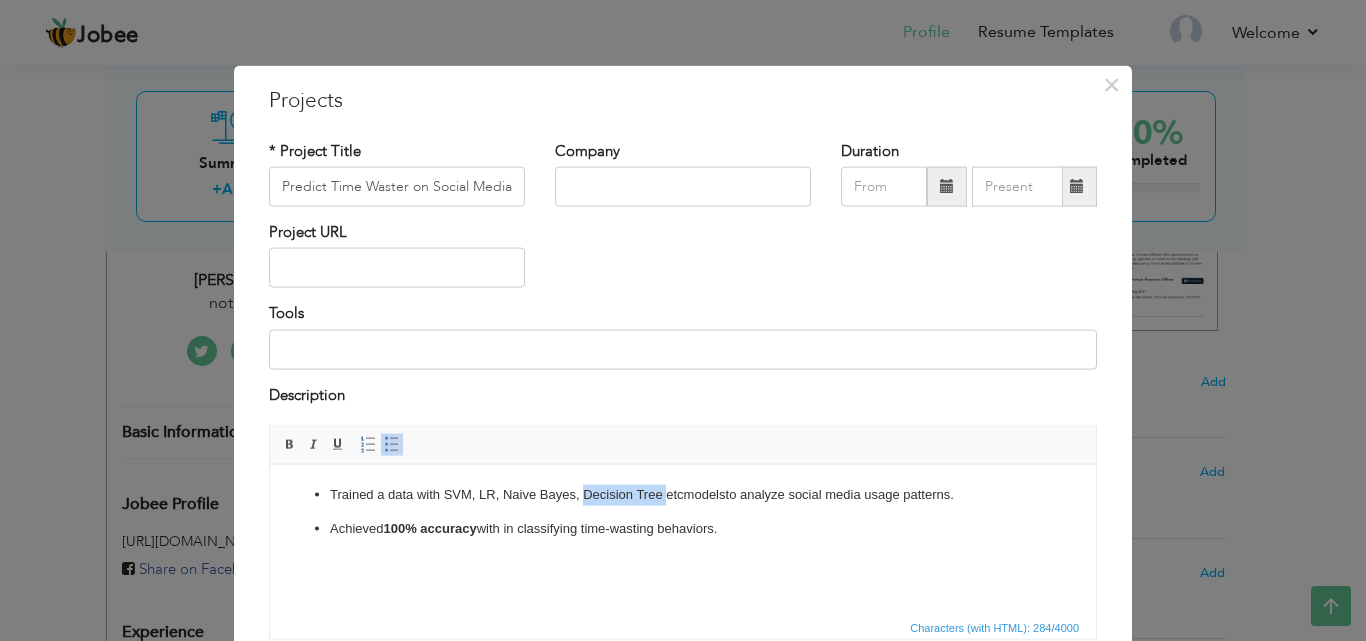 drag, startPoint x: 585, startPoint y: 486, endPoint x: 667, endPoint y: 496, distance: 82.607506 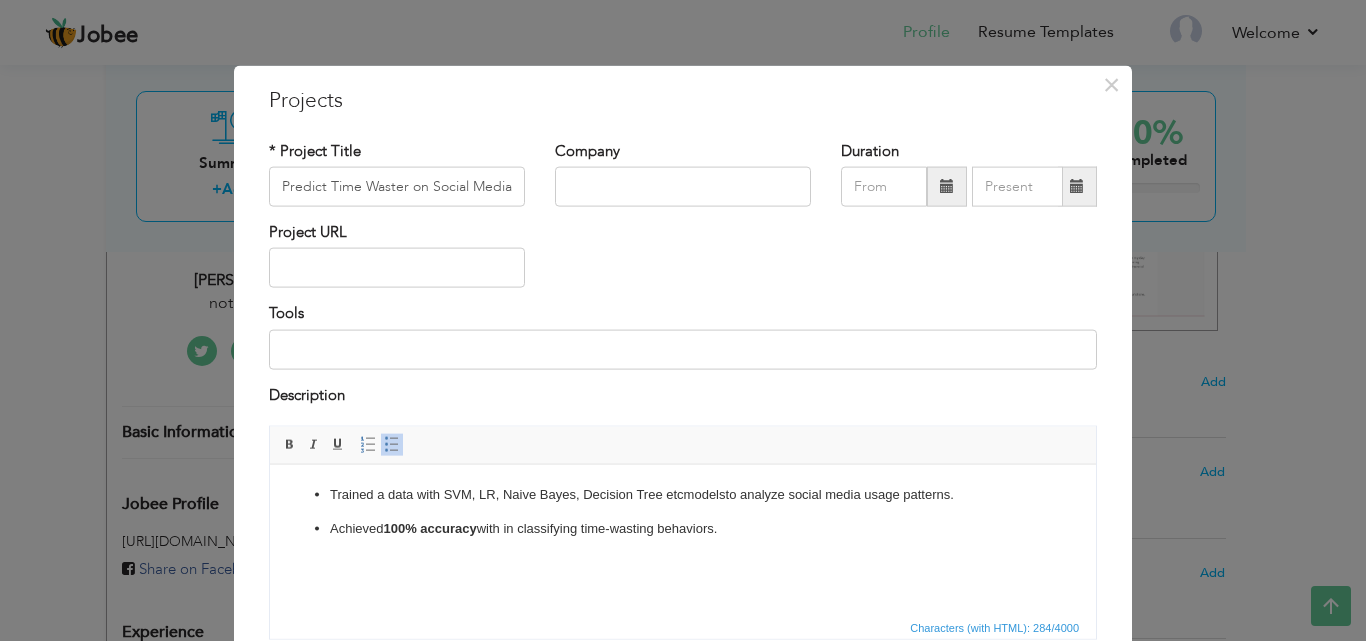 click at bounding box center [502, 527] 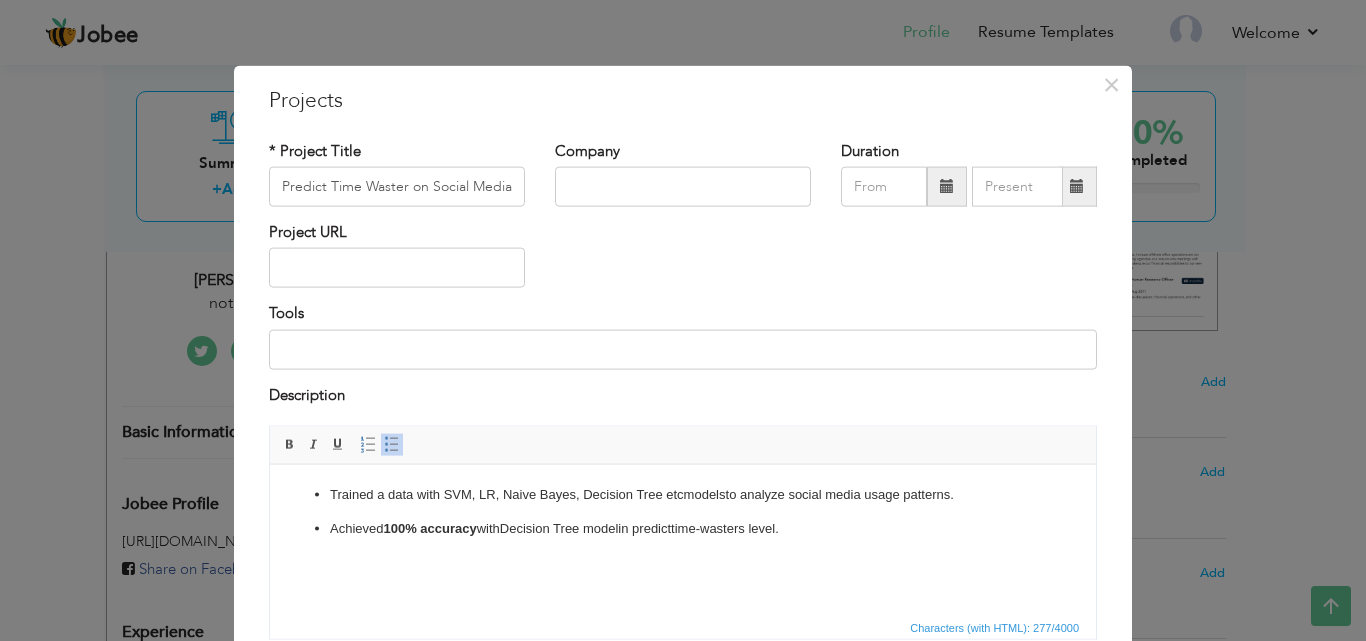 click on "Trained a data with SVM, LR, Naive Bayes,   Decision Tree etc  models  to analyze social media usage patterns." at bounding box center [683, 494] 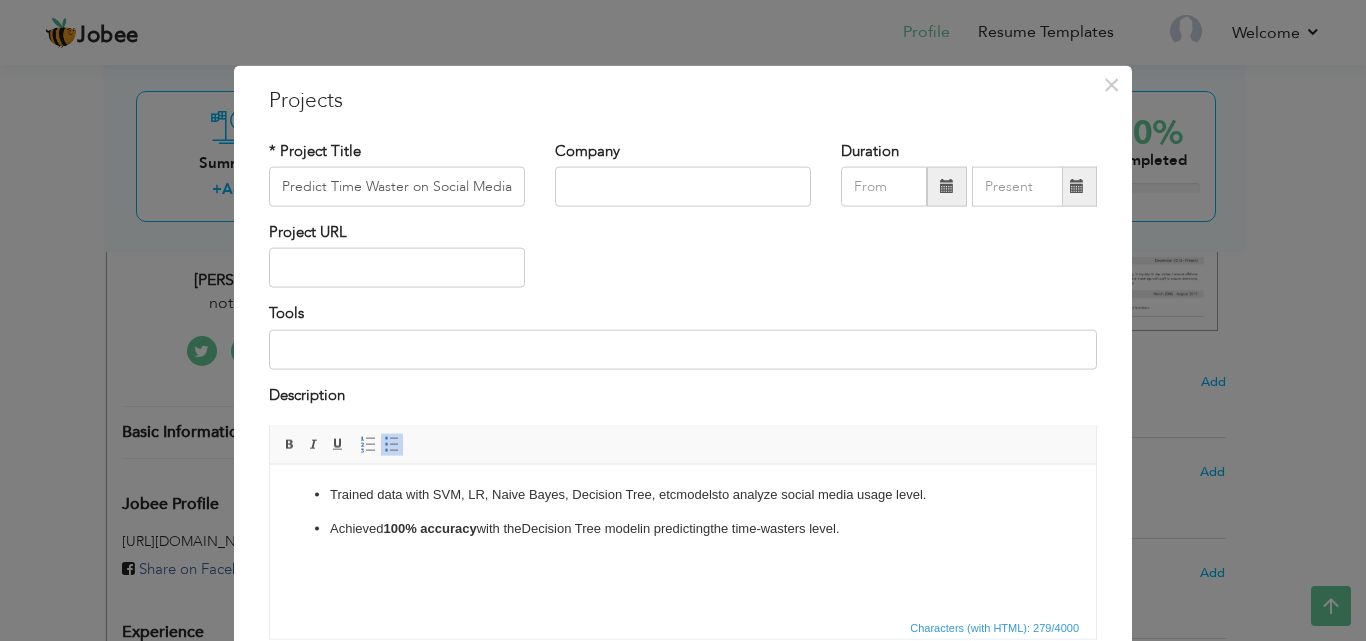 click on "Trained data with SVM, LR, Naive Bayes,   Decision Tree, etc  models  to analyze social media usage level . Achieved  100% accuracy  with the  Decision Tree model  in predicting  the time-wasters level ." at bounding box center (683, 511) 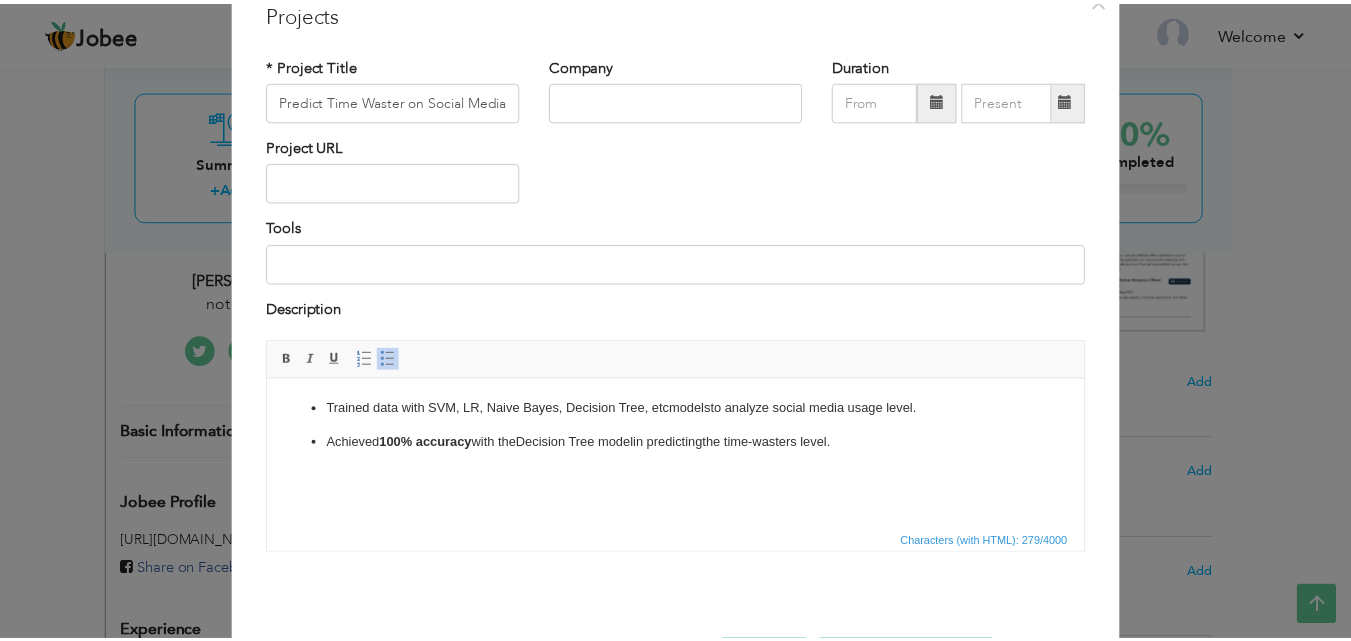 scroll, scrollTop: 161, scrollLeft: 0, axis: vertical 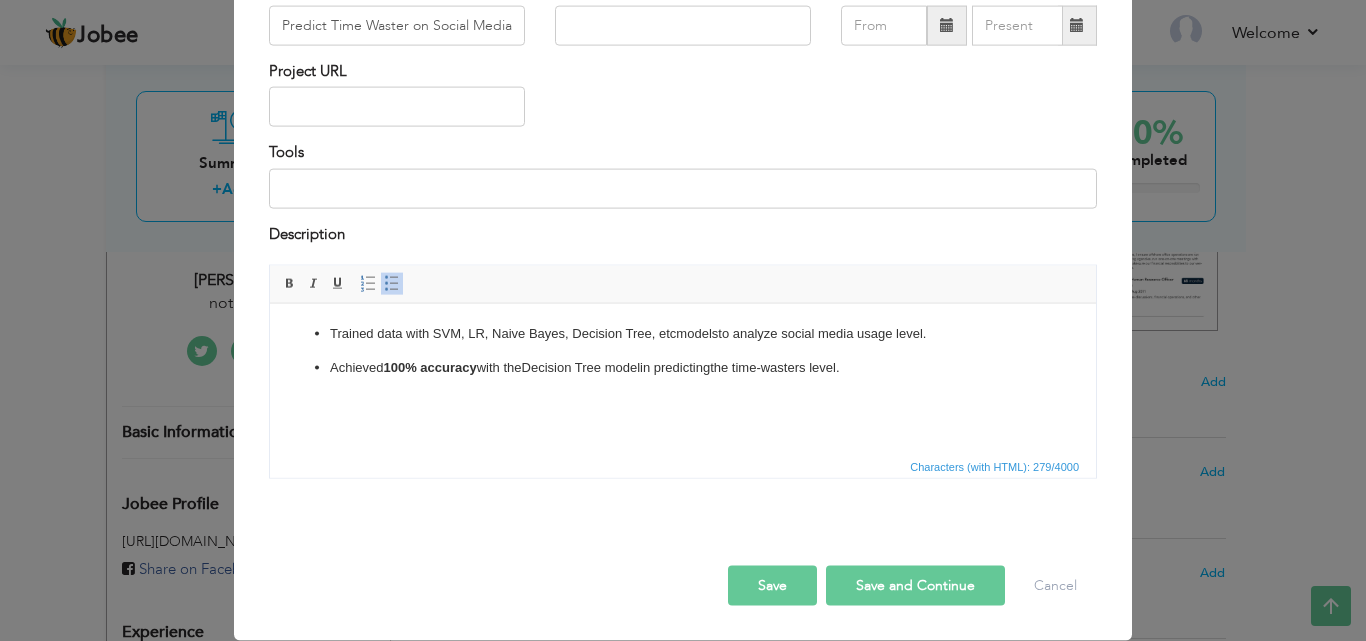 click on "Save" at bounding box center (772, 586) 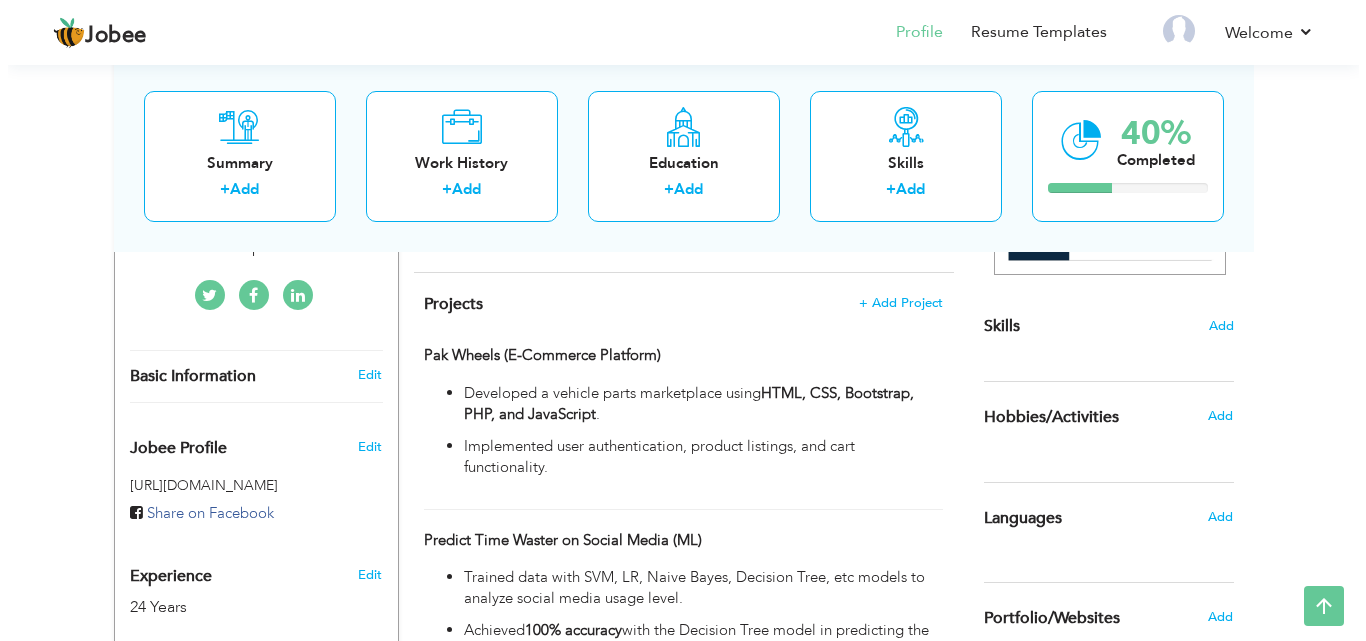 scroll, scrollTop: 386, scrollLeft: 0, axis: vertical 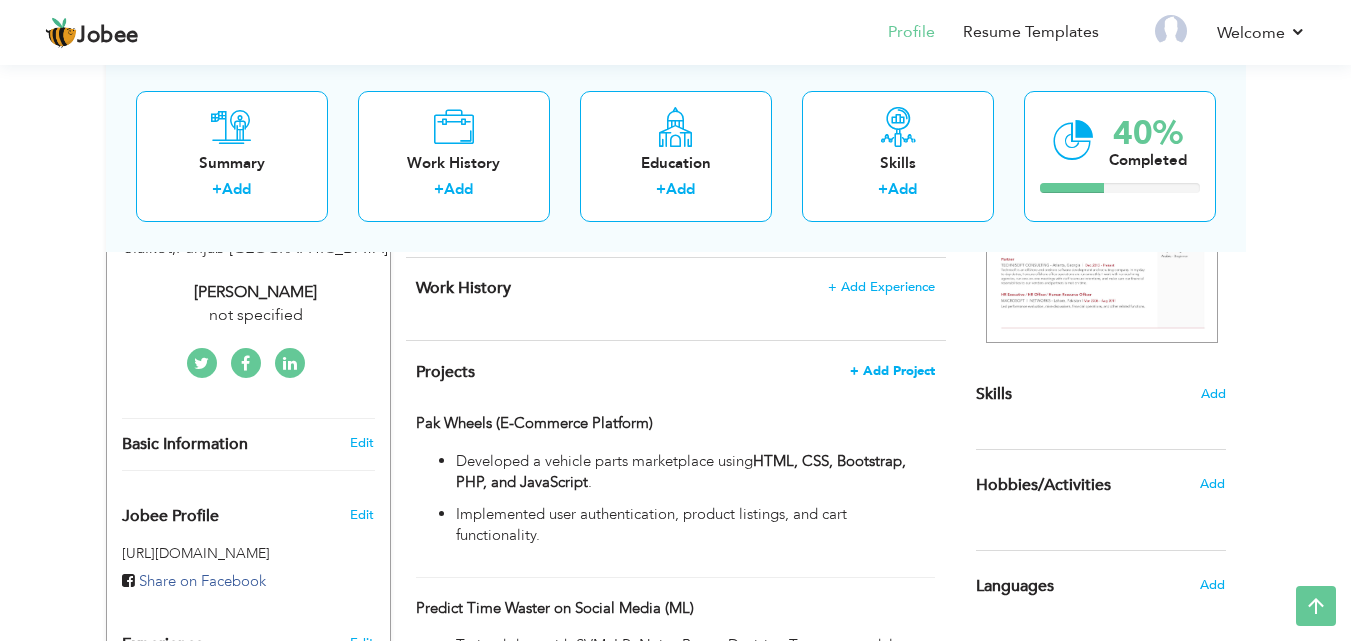 click on "+ Add Project" at bounding box center (892, 371) 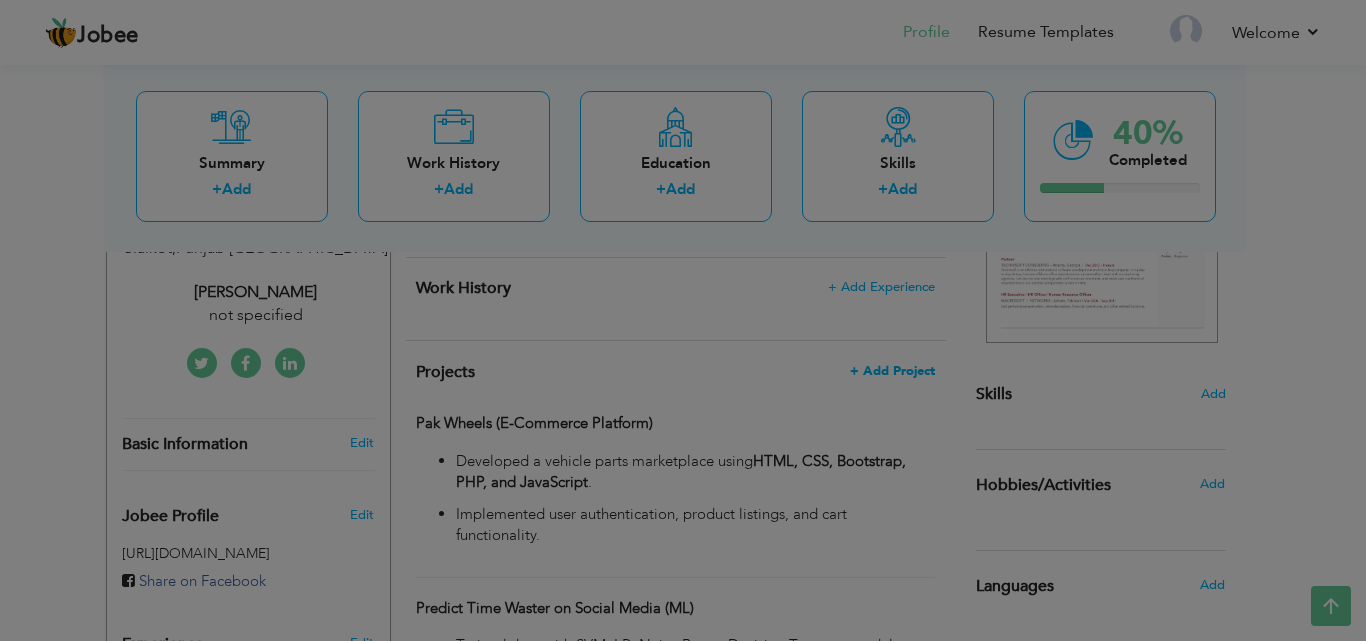 scroll, scrollTop: 0, scrollLeft: 0, axis: both 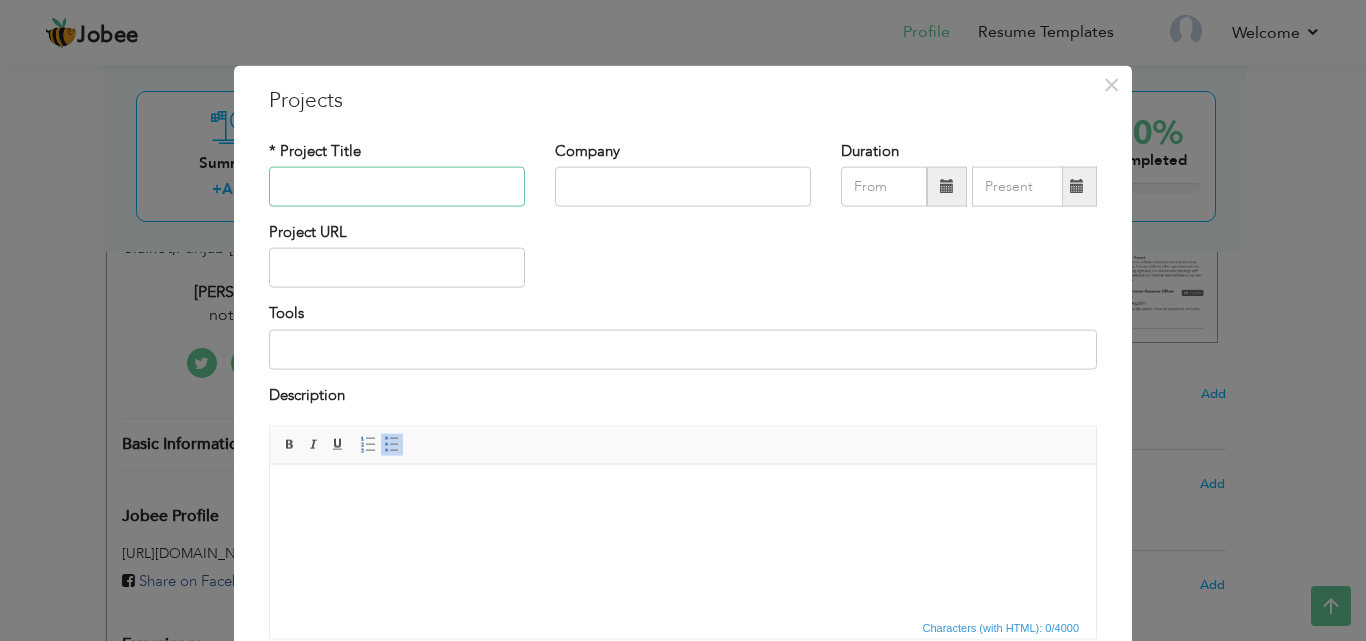 paste on "Mobile Price Prediction (ML)" 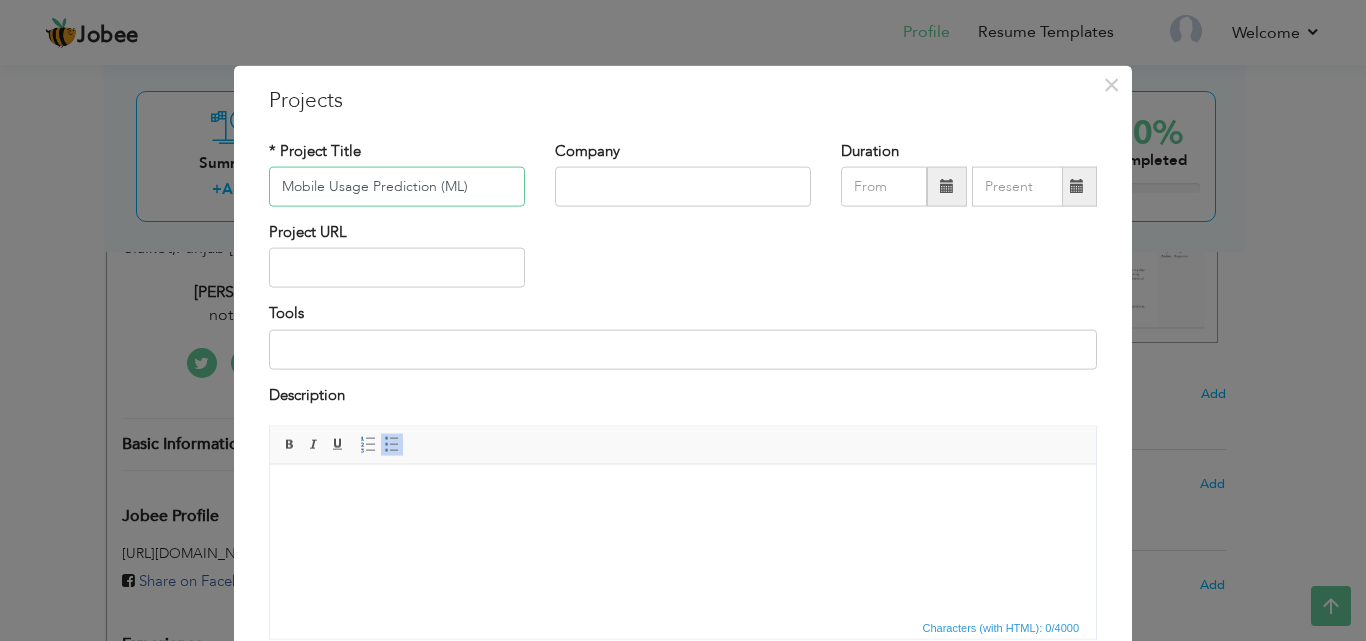 type on "Mobile Usage Prediction (ML)" 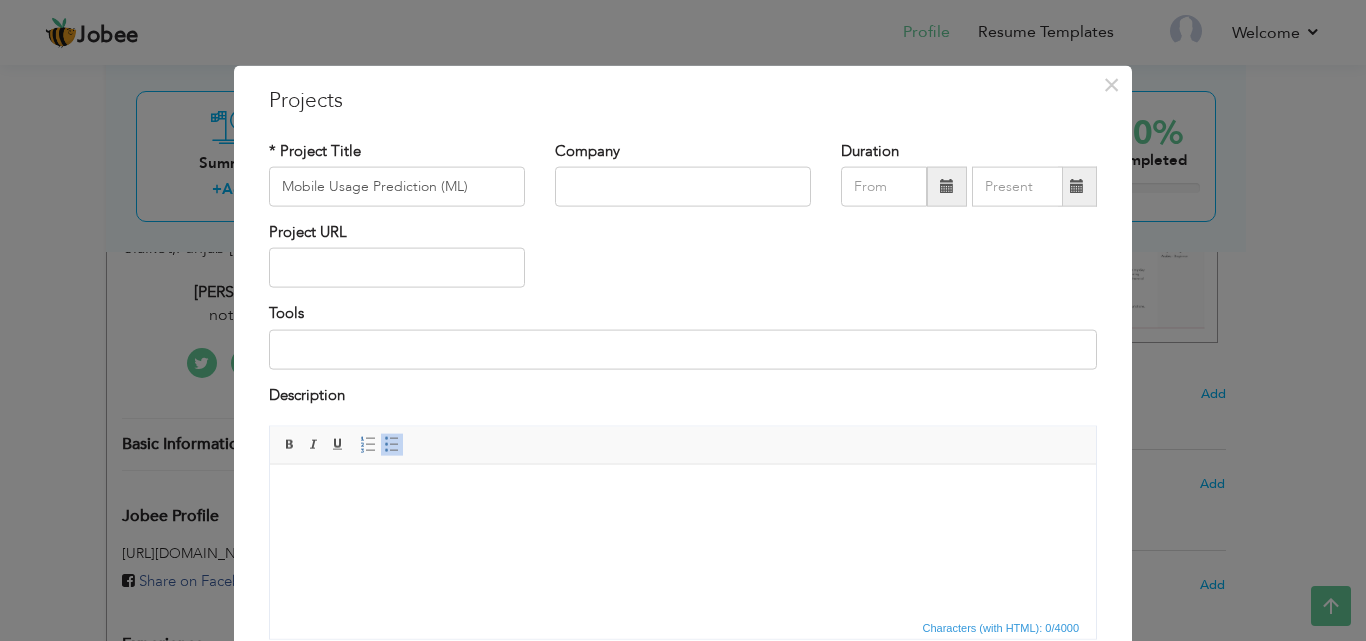click at bounding box center [683, 494] 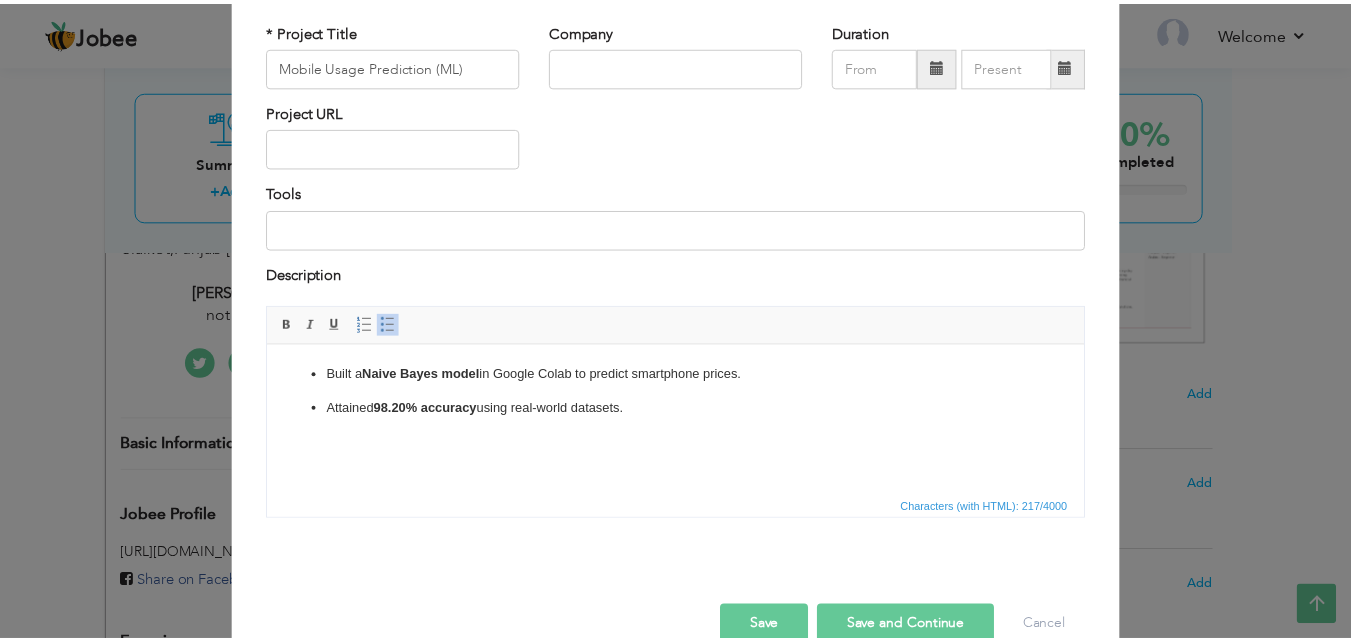 scroll, scrollTop: 161, scrollLeft: 0, axis: vertical 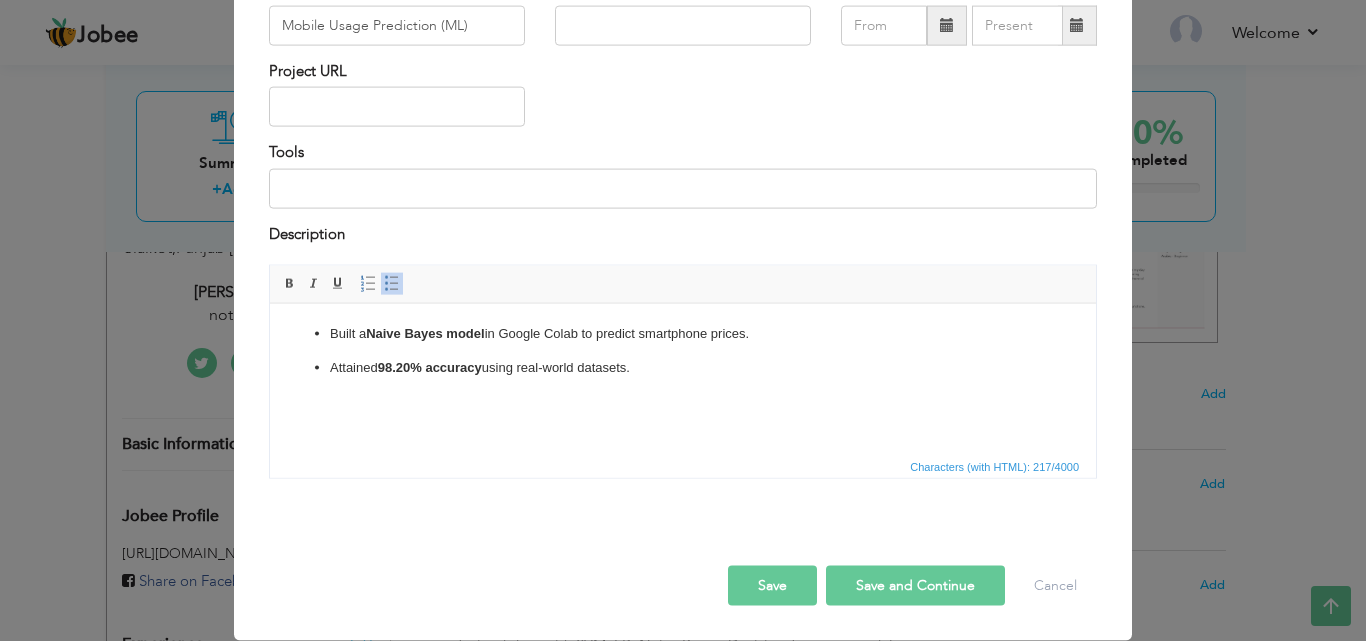 click on "Save" at bounding box center (772, 586) 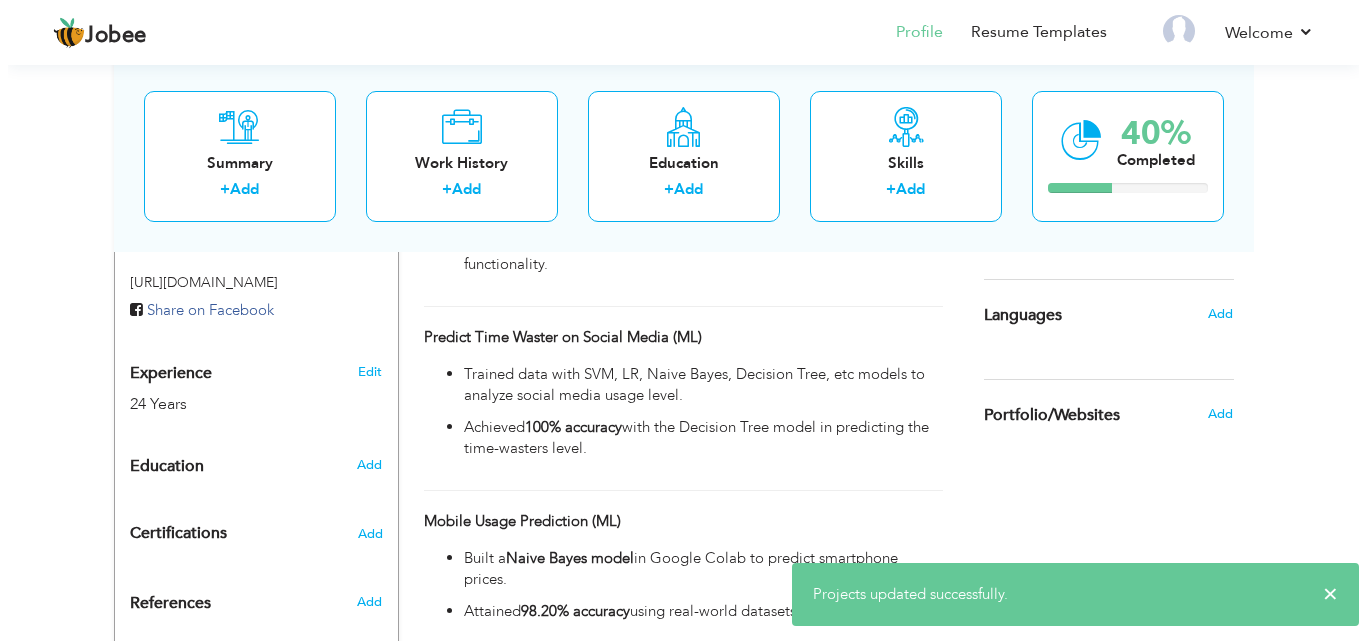 scroll, scrollTop: 661, scrollLeft: 0, axis: vertical 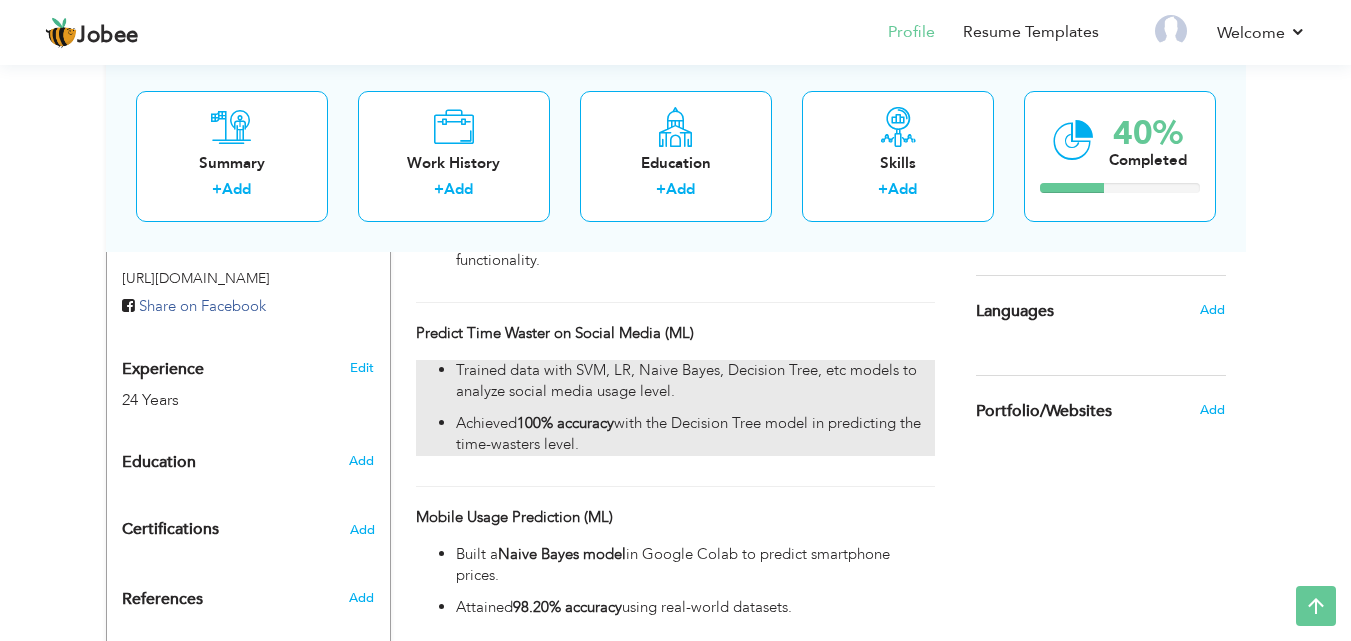 click on "Trained data with SVM, LR, Naive Bayes, Decision Tree, etc models to analyze social media usage level." at bounding box center (695, 381) 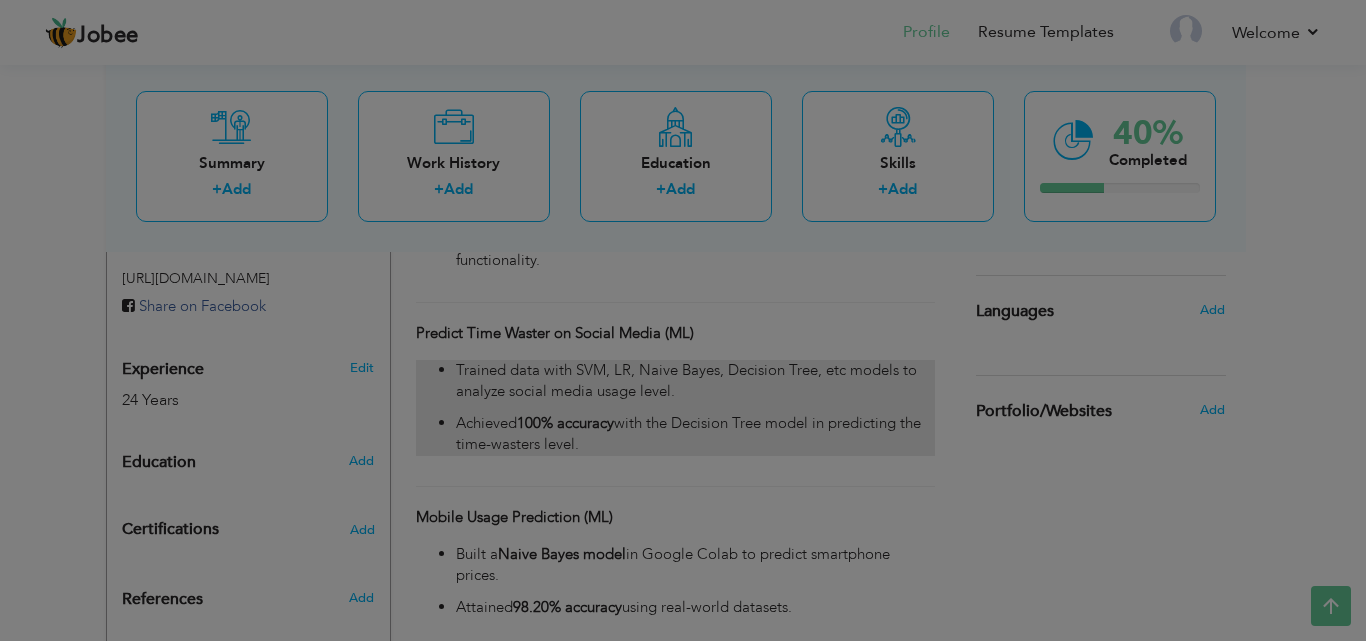 scroll, scrollTop: 0, scrollLeft: 0, axis: both 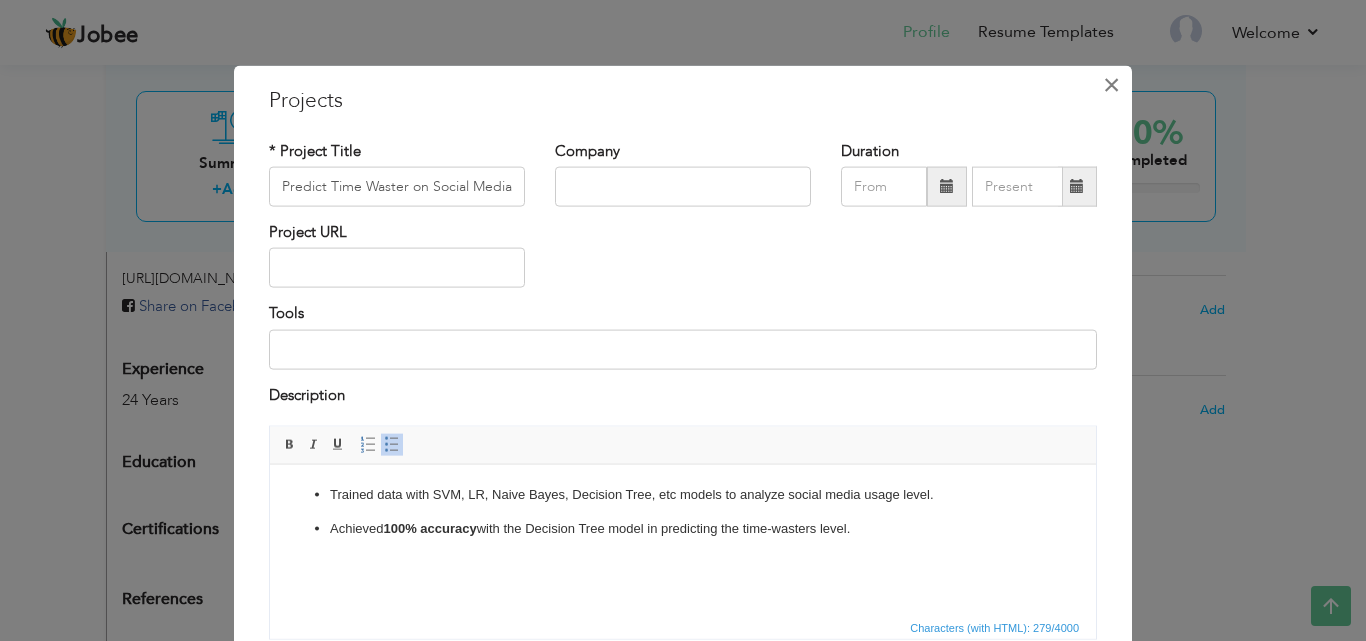 click on "×" at bounding box center [1111, 84] 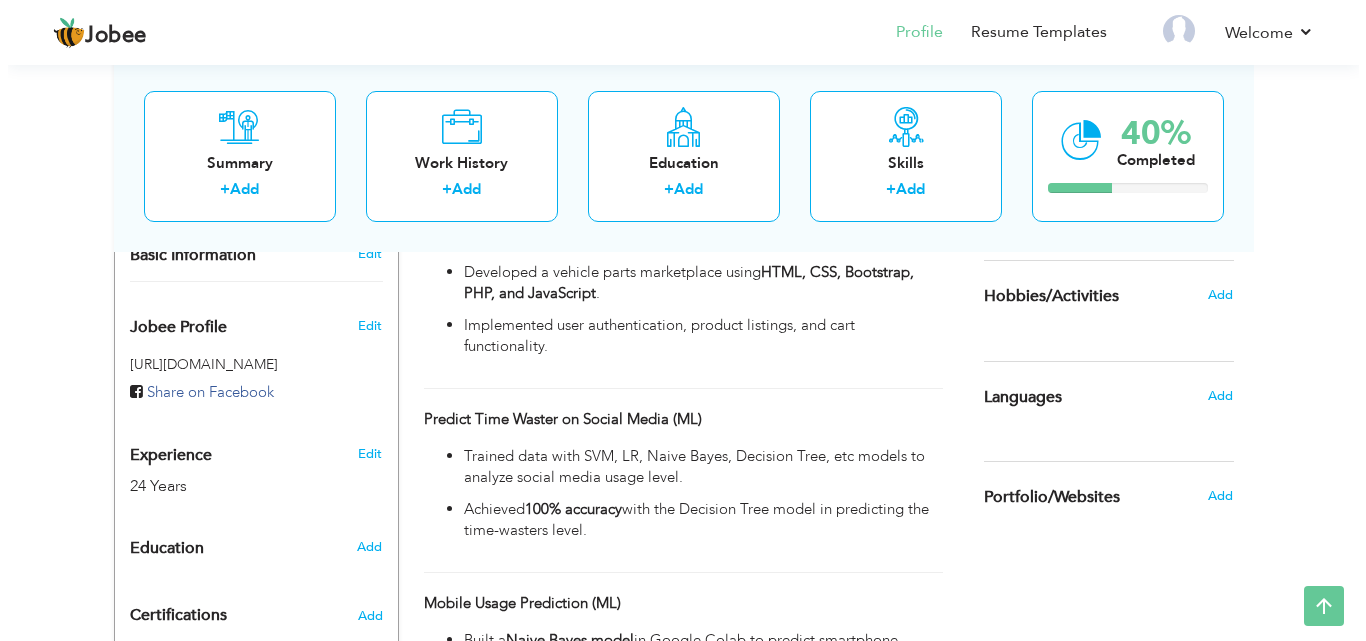 scroll, scrollTop: 576, scrollLeft: 0, axis: vertical 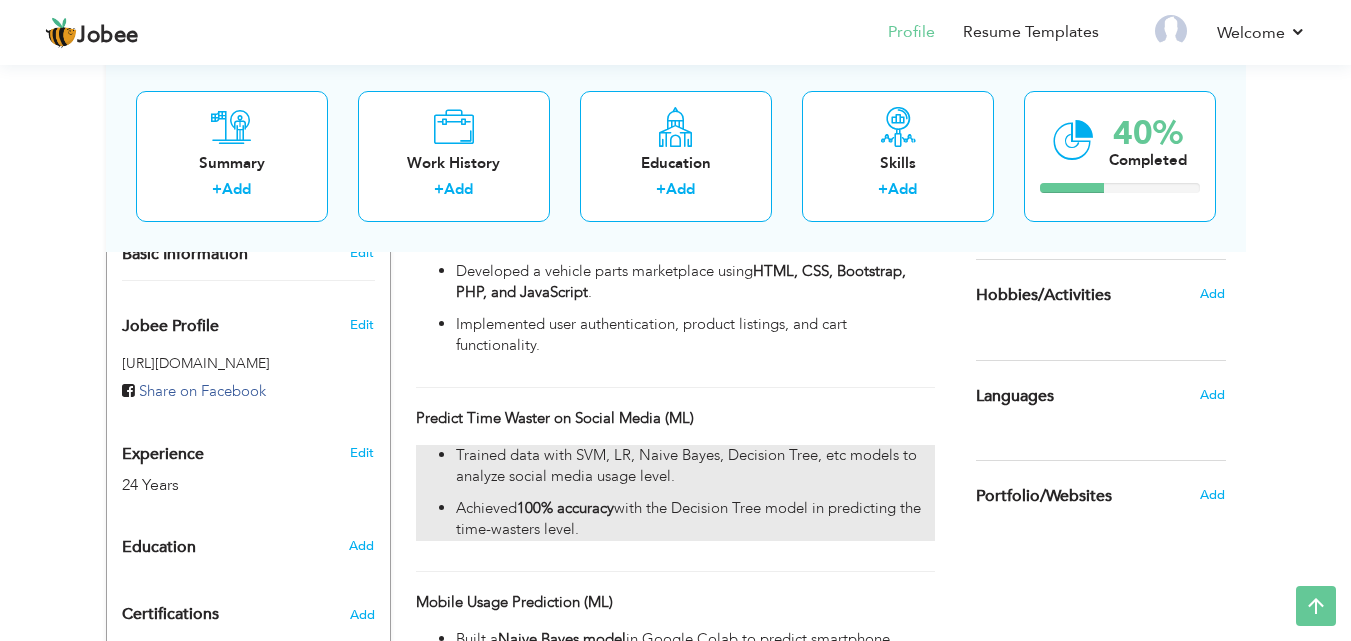 click on "Trained data with SVM, LR, Naive Bayes, Decision Tree, etc models to analyze social media usage level." at bounding box center [695, 466] 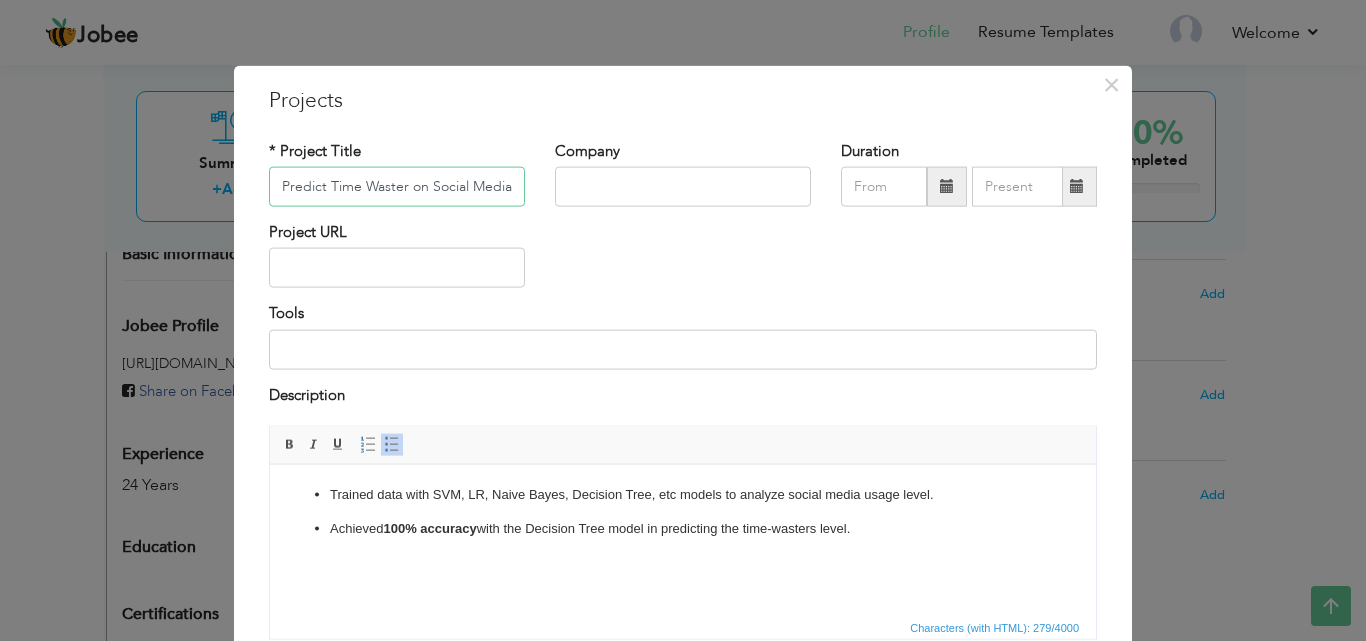 scroll, scrollTop: 0, scrollLeft: 29, axis: horizontal 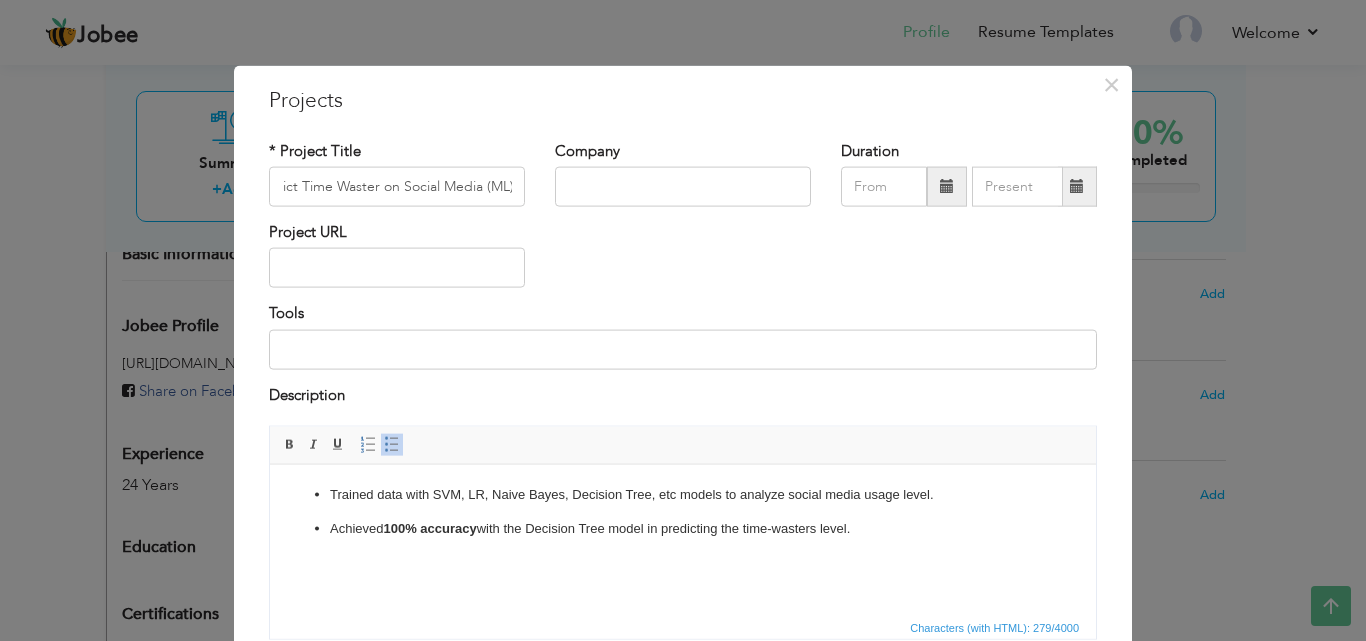 click on "Trained data with SVM, LR, Naive Bayes, Decision Tree, etc models to analyze social media usage level." at bounding box center [683, 494] 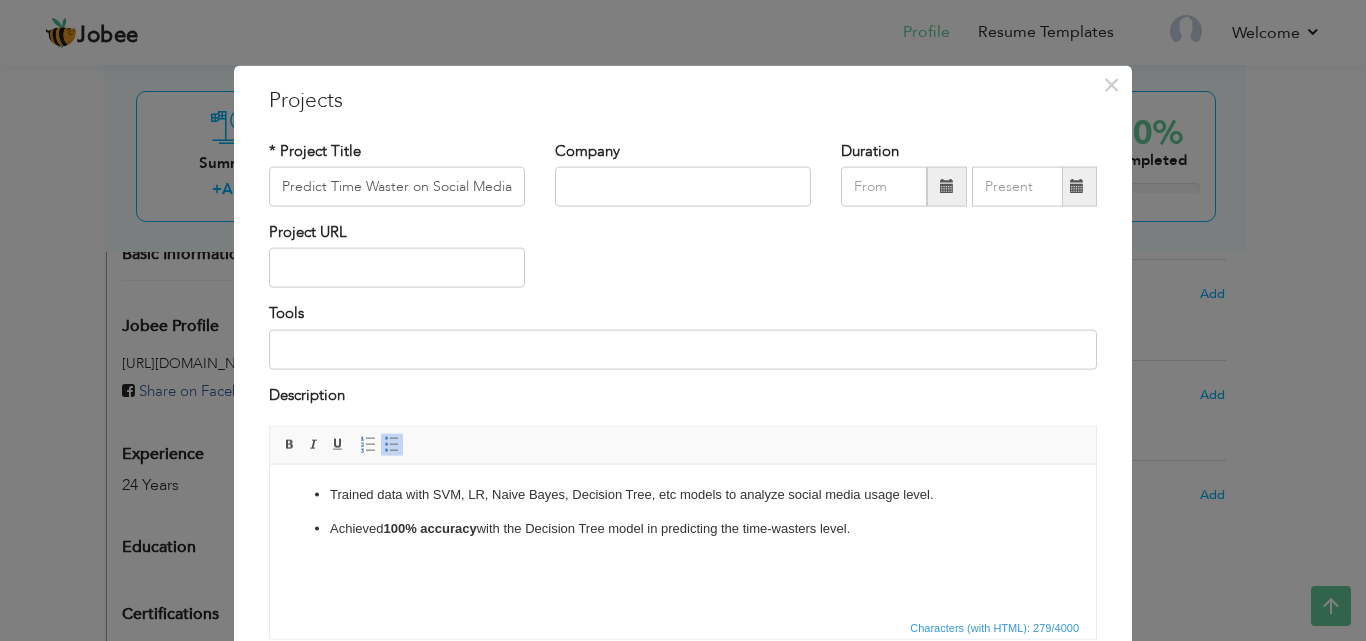 type 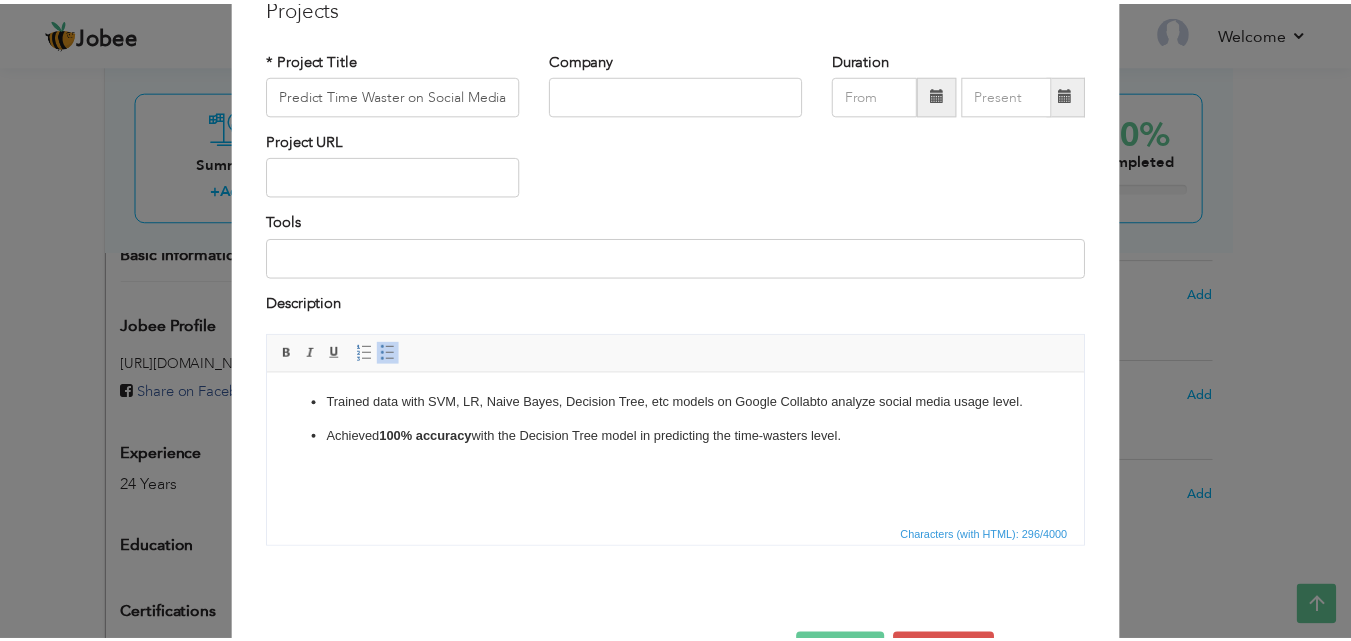 scroll, scrollTop: 146, scrollLeft: 0, axis: vertical 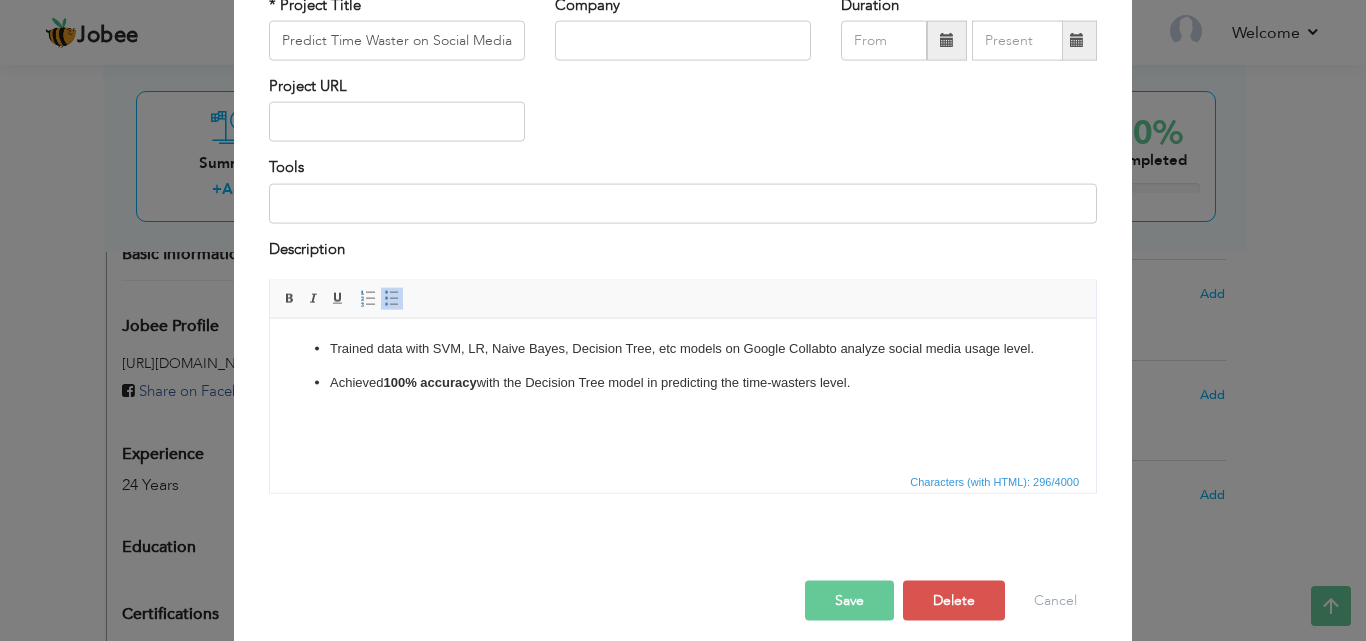 click on "Save" at bounding box center (849, 601) 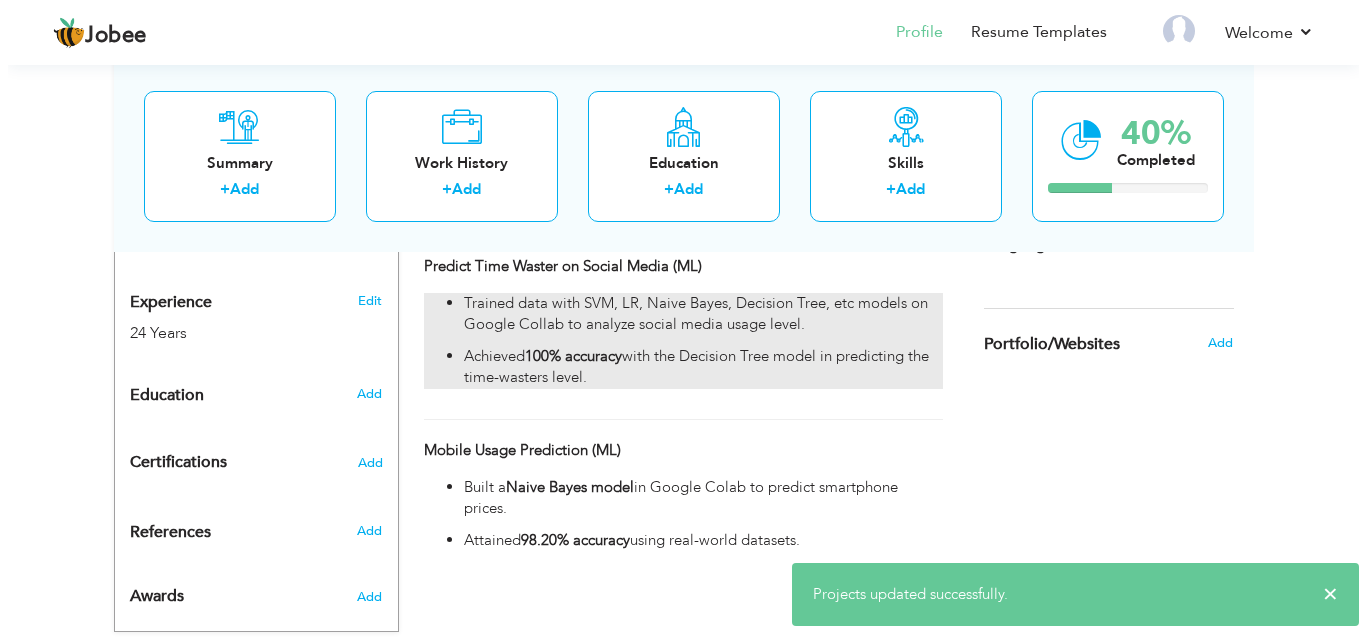 scroll, scrollTop: 730, scrollLeft: 0, axis: vertical 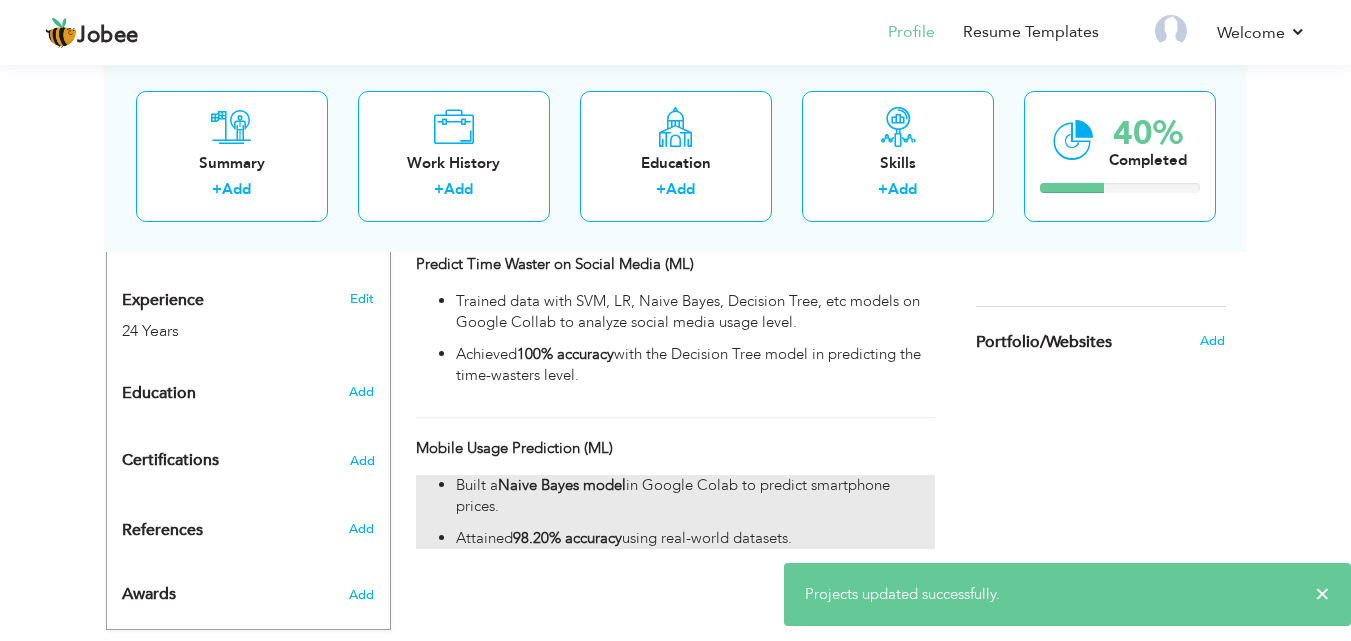 click on "Built a  Naive Bayes model  in Google Colab to predict smartphone prices." at bounding box center [695, 496] 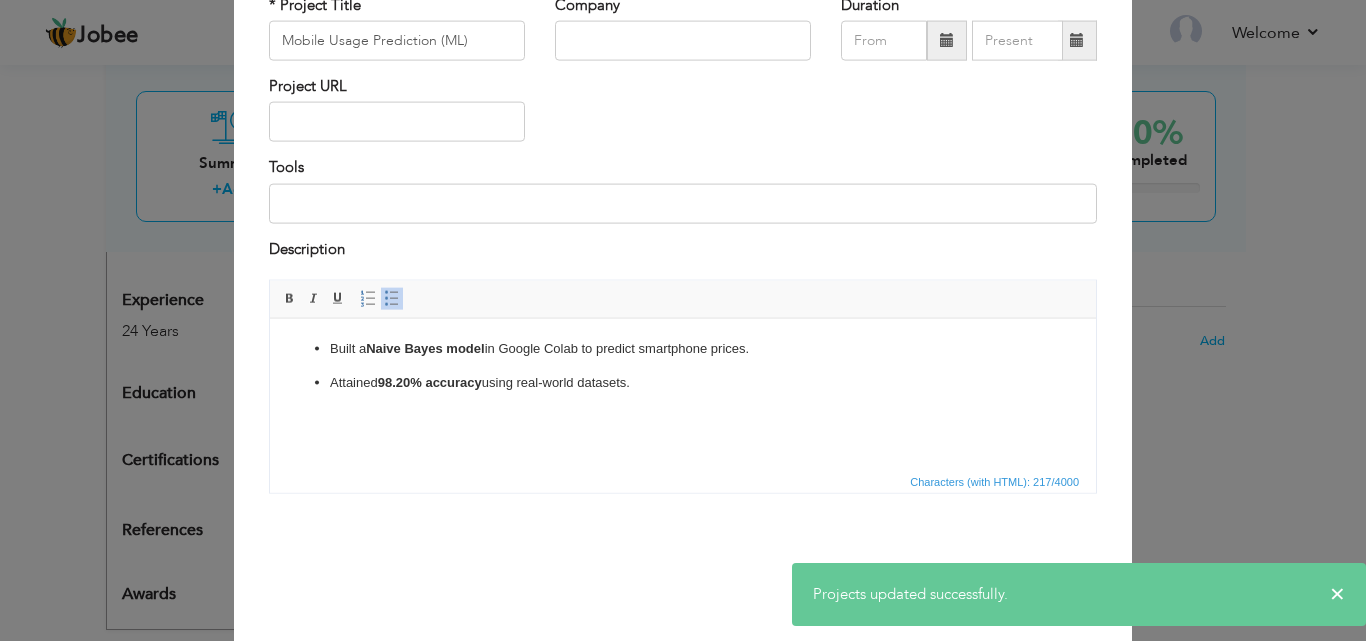 scroll, scrollTop: 0, scrollLeft: 0, axis: both 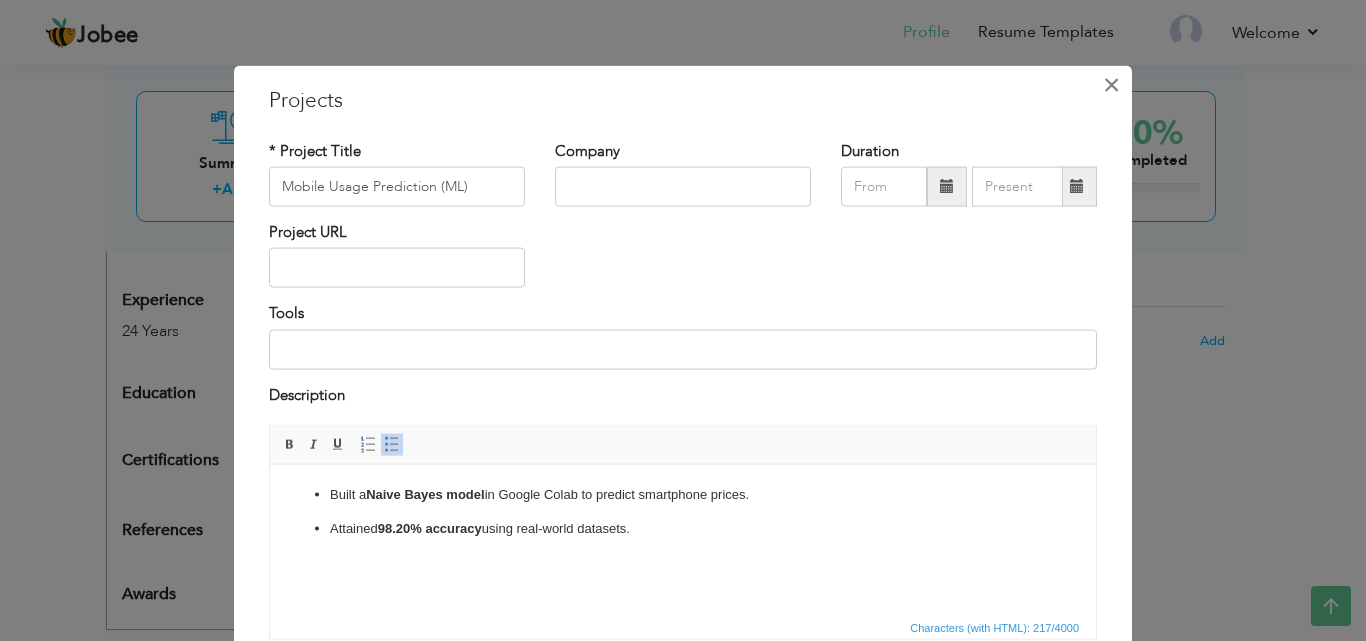 click on "×" at bounding box center [1111, 84] 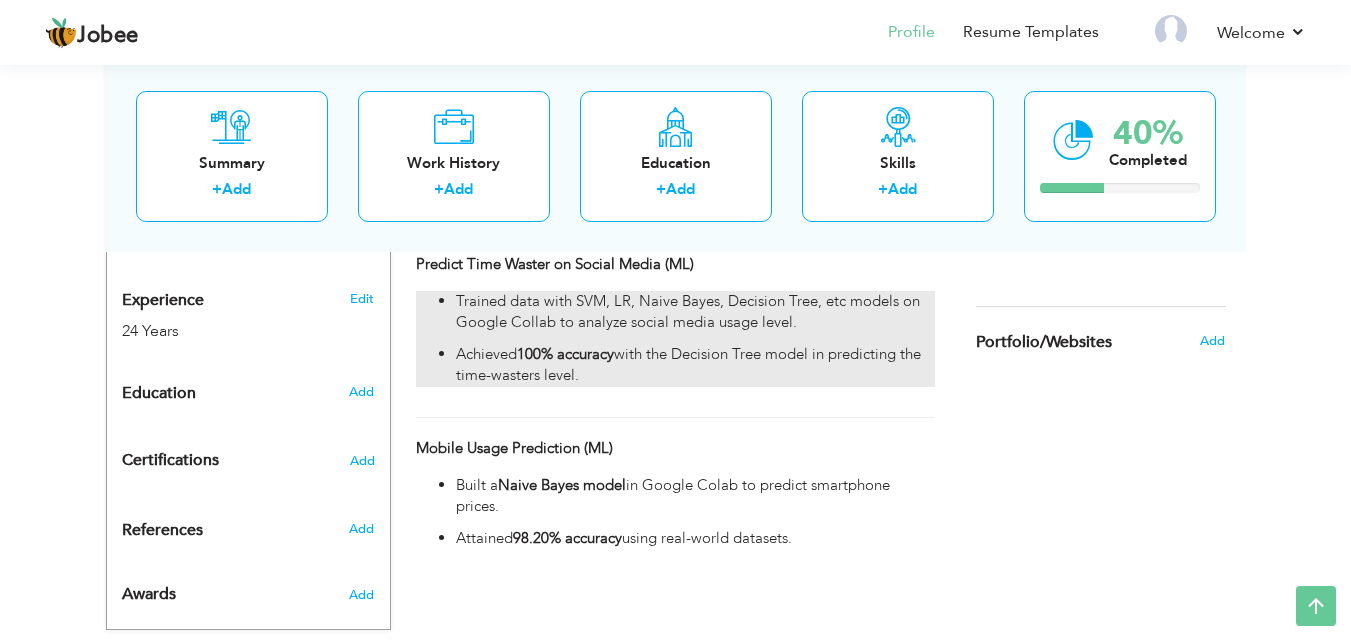 click on "Trained data with SVM, LR, Naive Bayes, Decision Tree, etc models on Google Collab to analyze social media usage level." at bounding box center (695, 312) 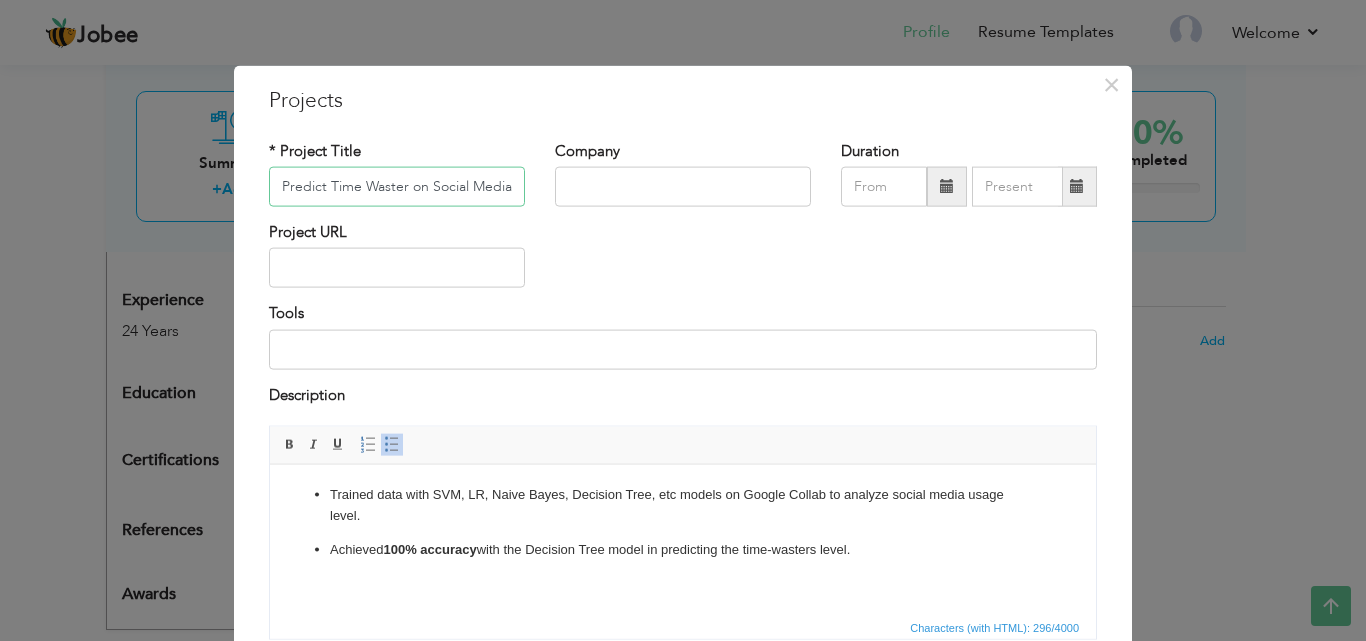 scroll, scrollTop: 0, scrollLeft: 29, axis: horizontal 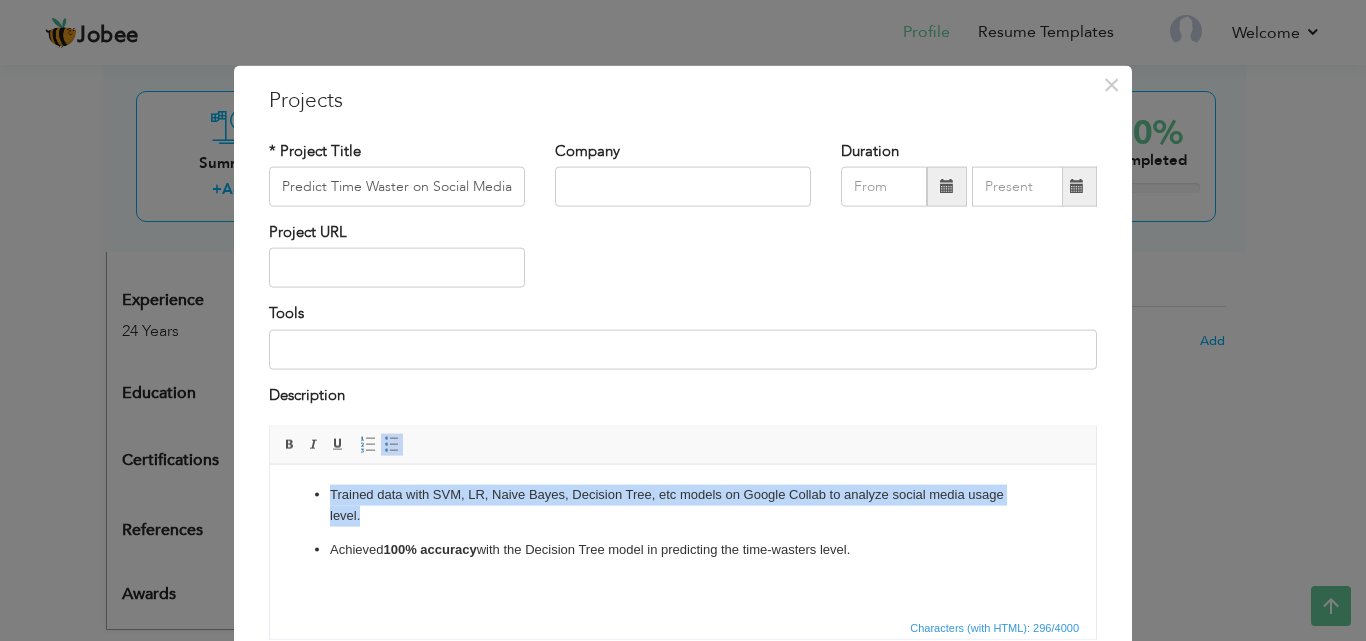 drag, startPoint x: 329, startPoint y: 491, endPoint x: 372, endPoint y: 508, distance: 46.238514 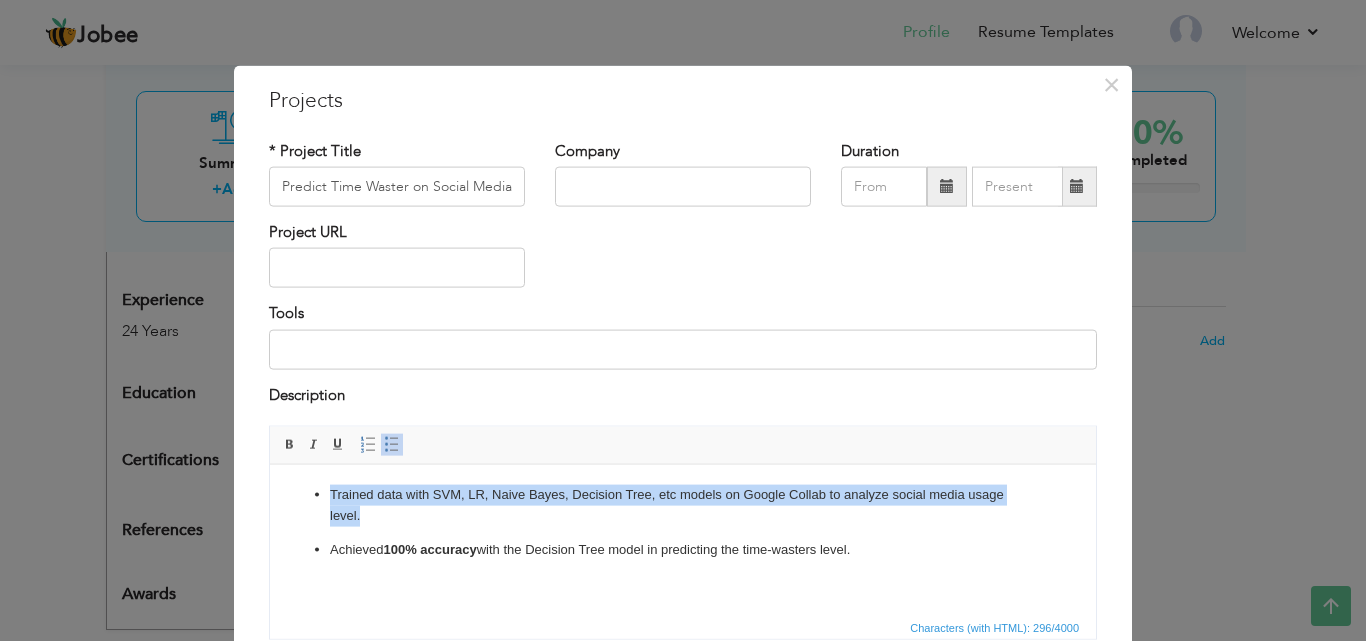 copy on "Trained data with SVM, LR, Naive Bayes, Decision Tree, etc models on Google Collab to analyze social media usage level." 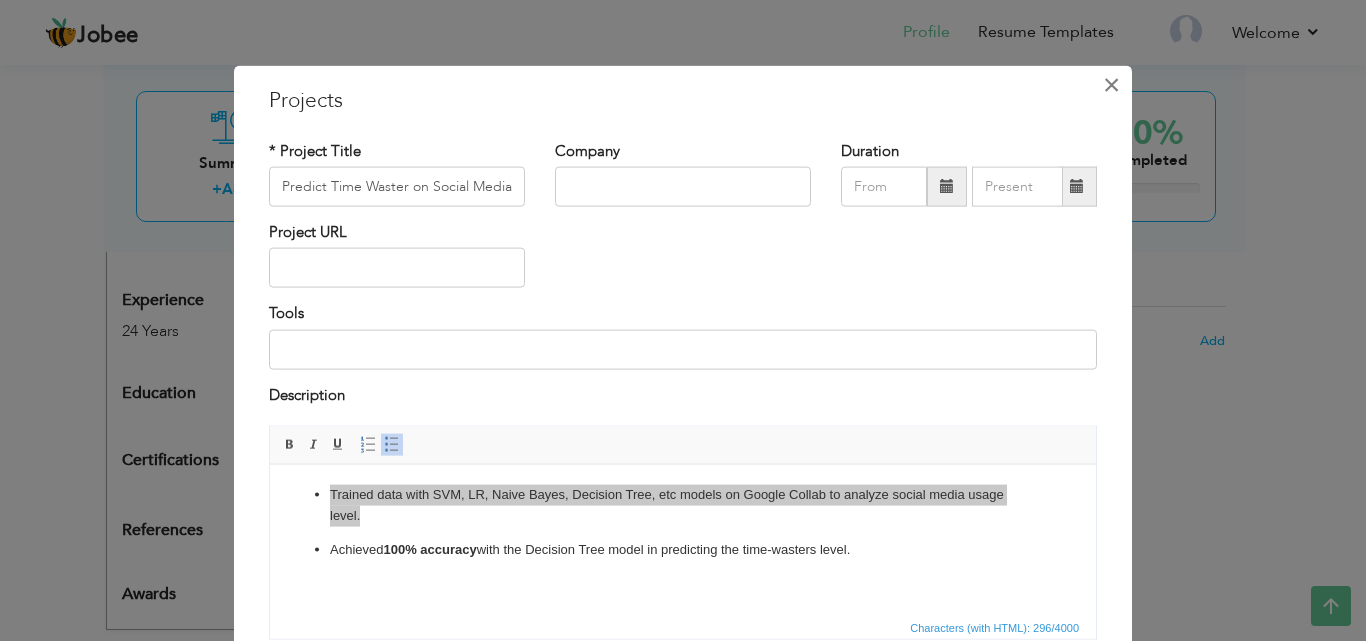 click on "×" at bounding box center (1111, 84) 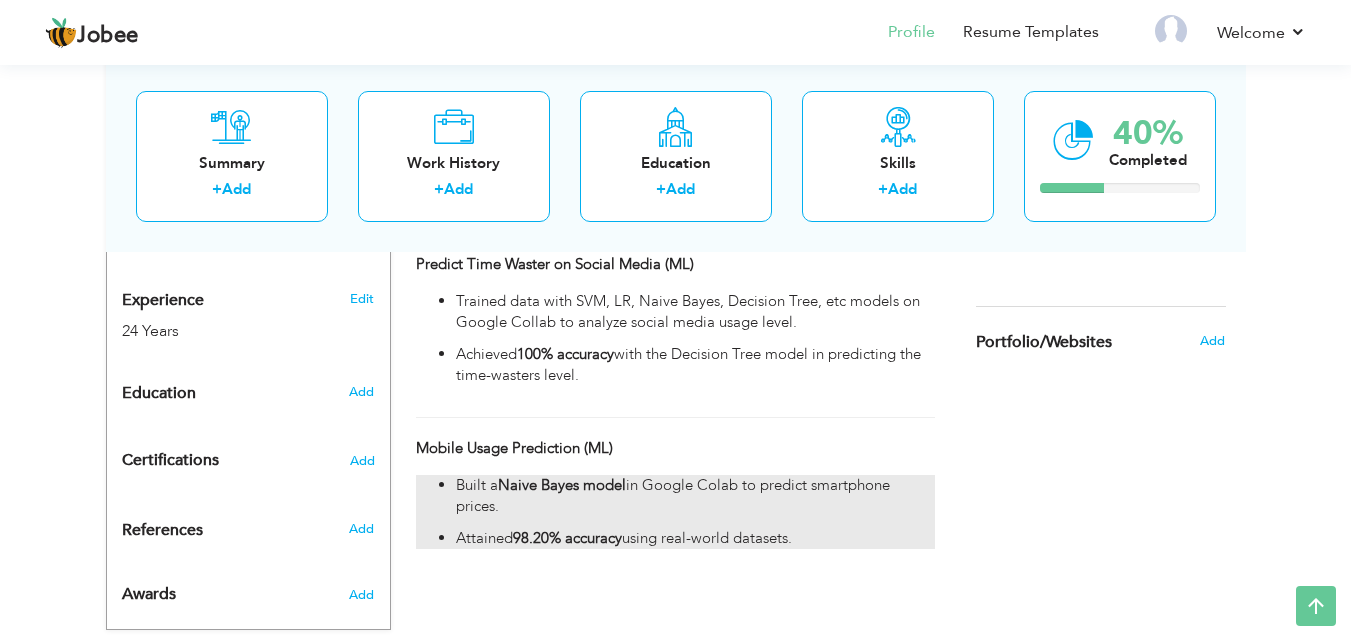 click on "Built a  Naive Bayes model  in Google Colab to predict smartphone prices." at bounding box center [695, 496] 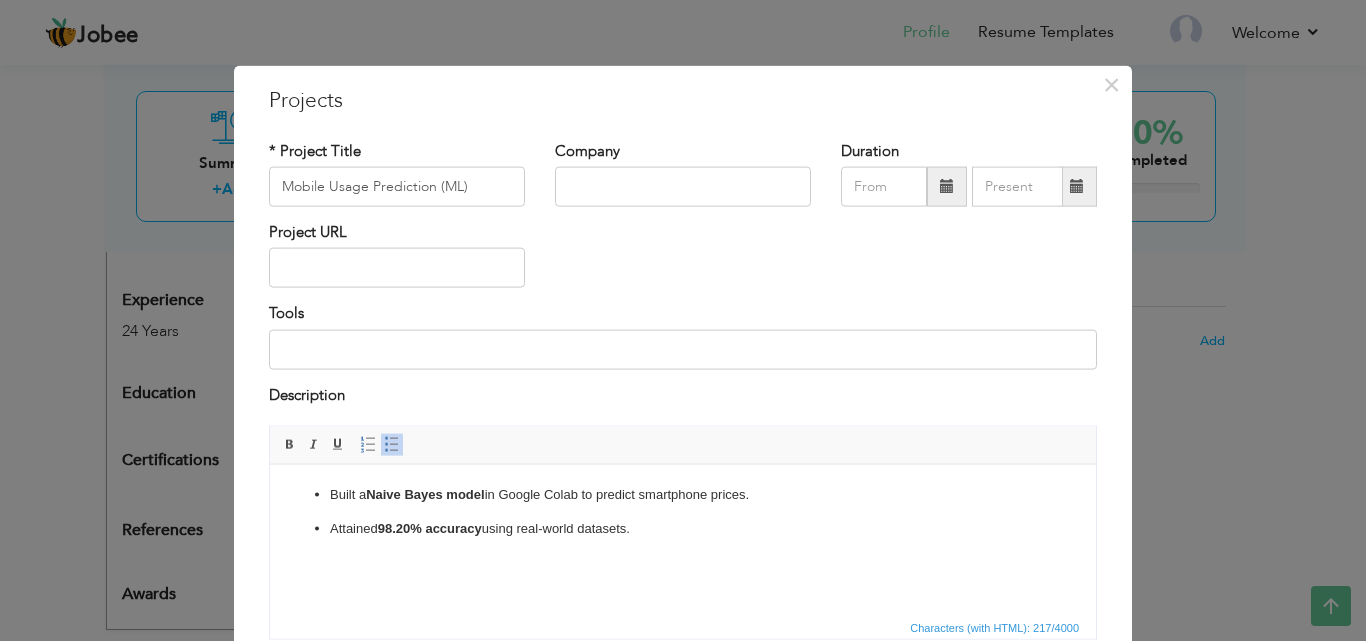 drag, startPoint x: 327, startPoint y: 493, endPoint x: 772, endPoint y: 489, distance: 445.01797 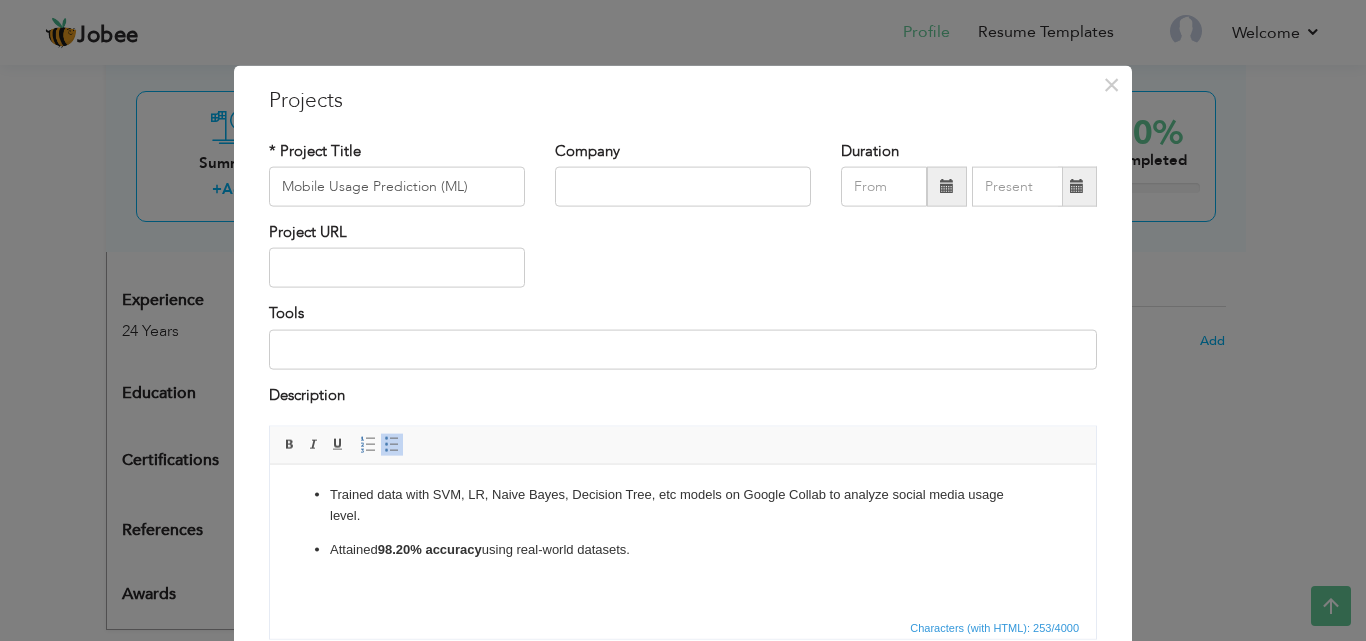 click on "Trained data with SVM, LR, Naive Bayes, Decision Tree, etc models on Google Collab to analyze social media usage level." at bounding box center (683, 505) 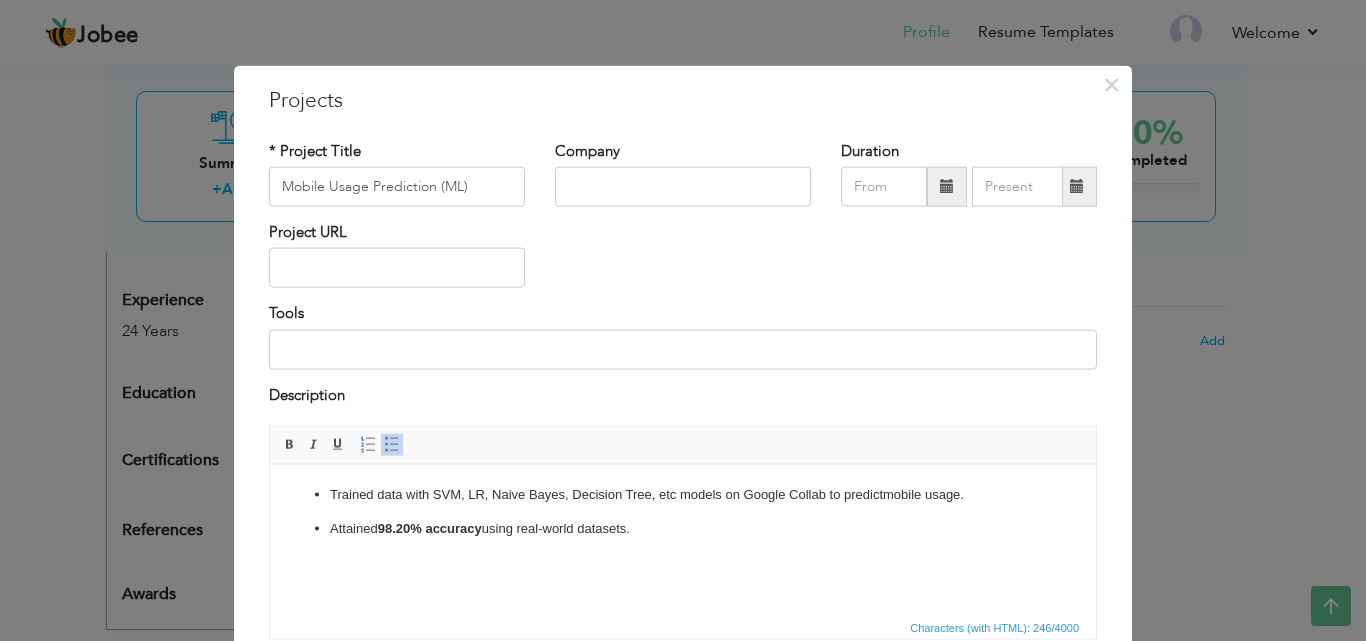 click on "Trained data with SVM, LR, Naive Bayes, Decision Tree, etc models on Google Collab to predict  mobile usage ." at bounding box center (683, 494) 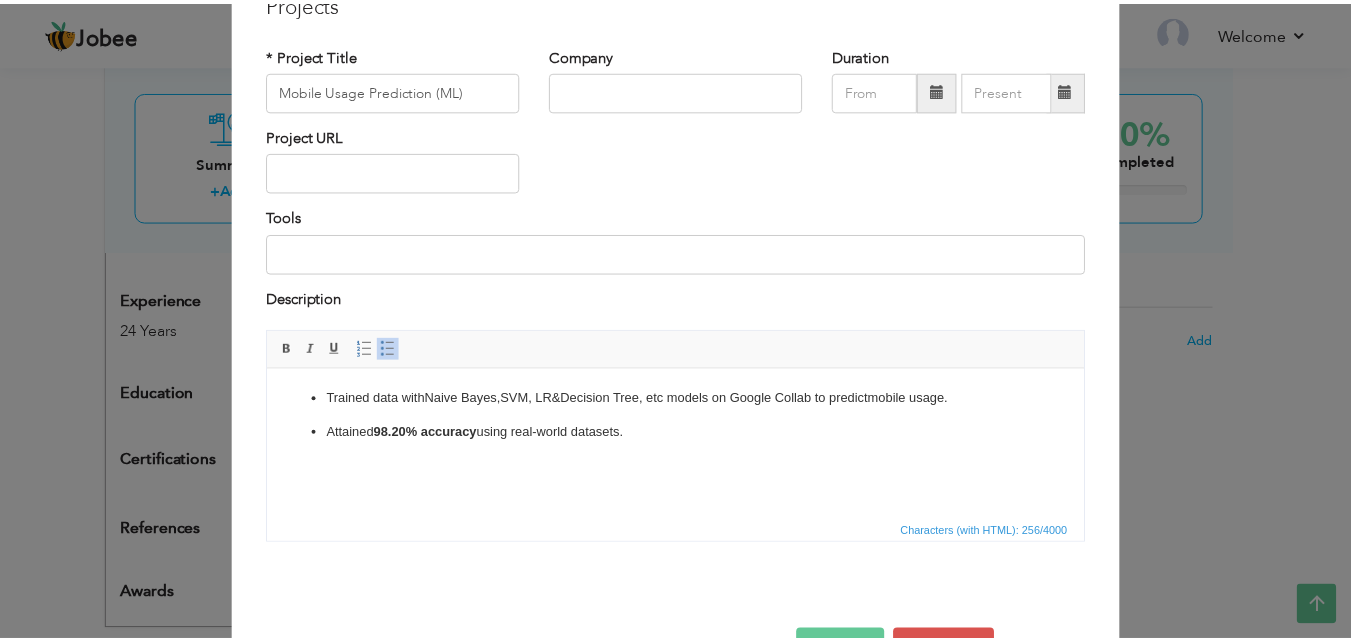 scroll, scrollTop: 107, scrollLeft: 0, axis: vertical 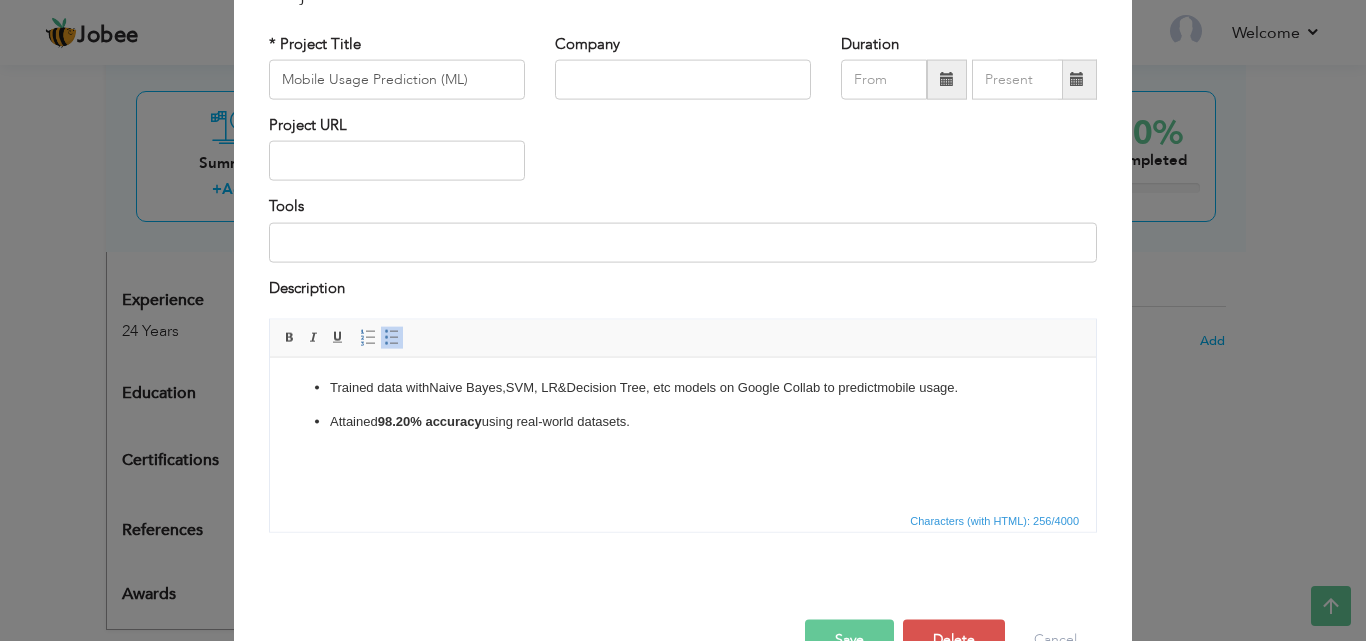 click on "Save" at bounding box center [849, 640] 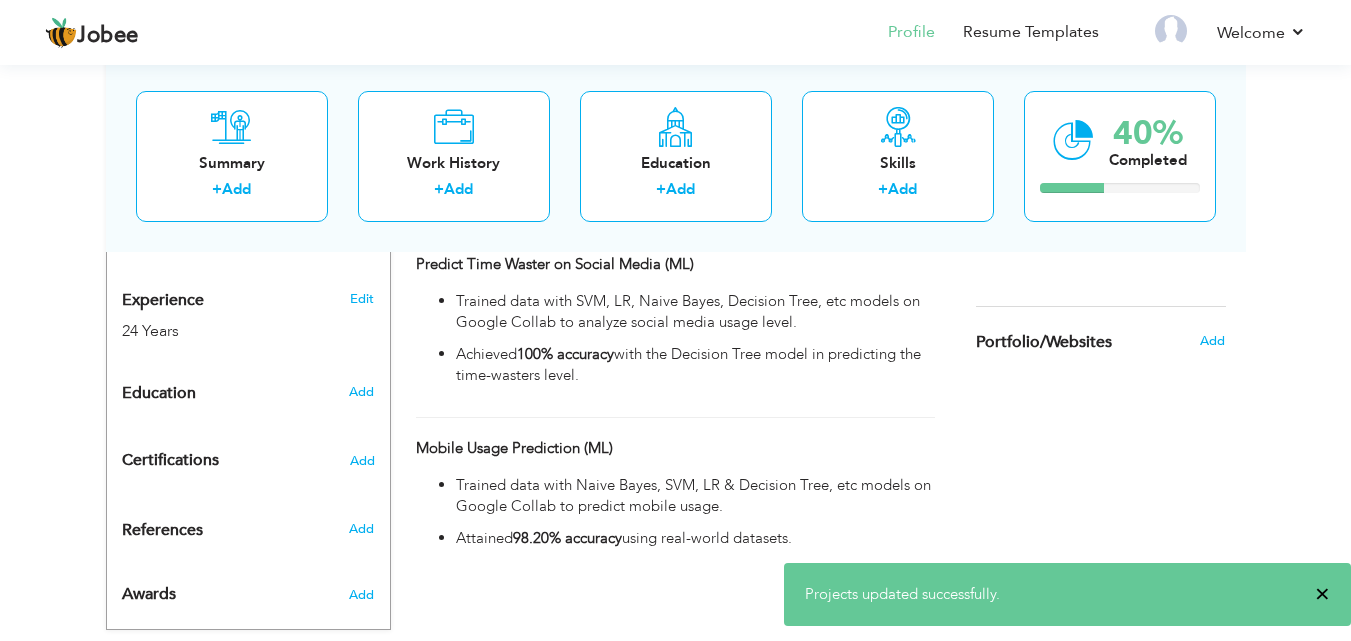 click on "×" at bounding box center [1322, 594] 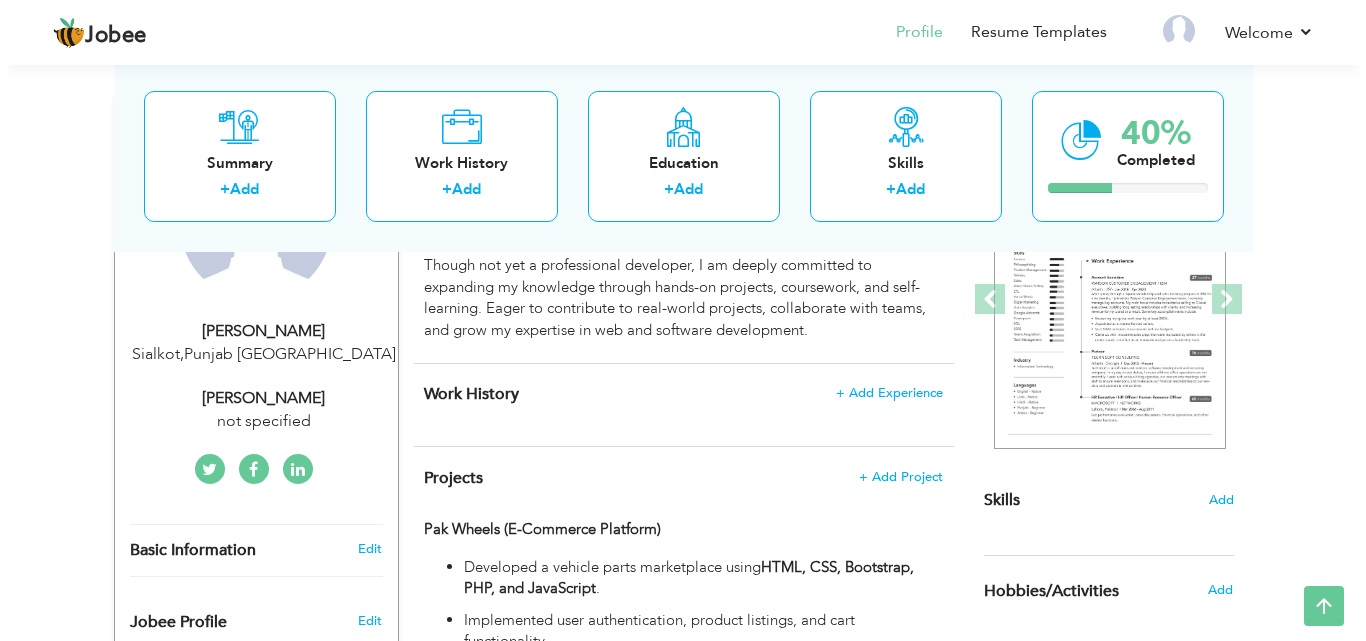 scroll, scrollTop: 276, scrollLeft: 0, axis: vertical 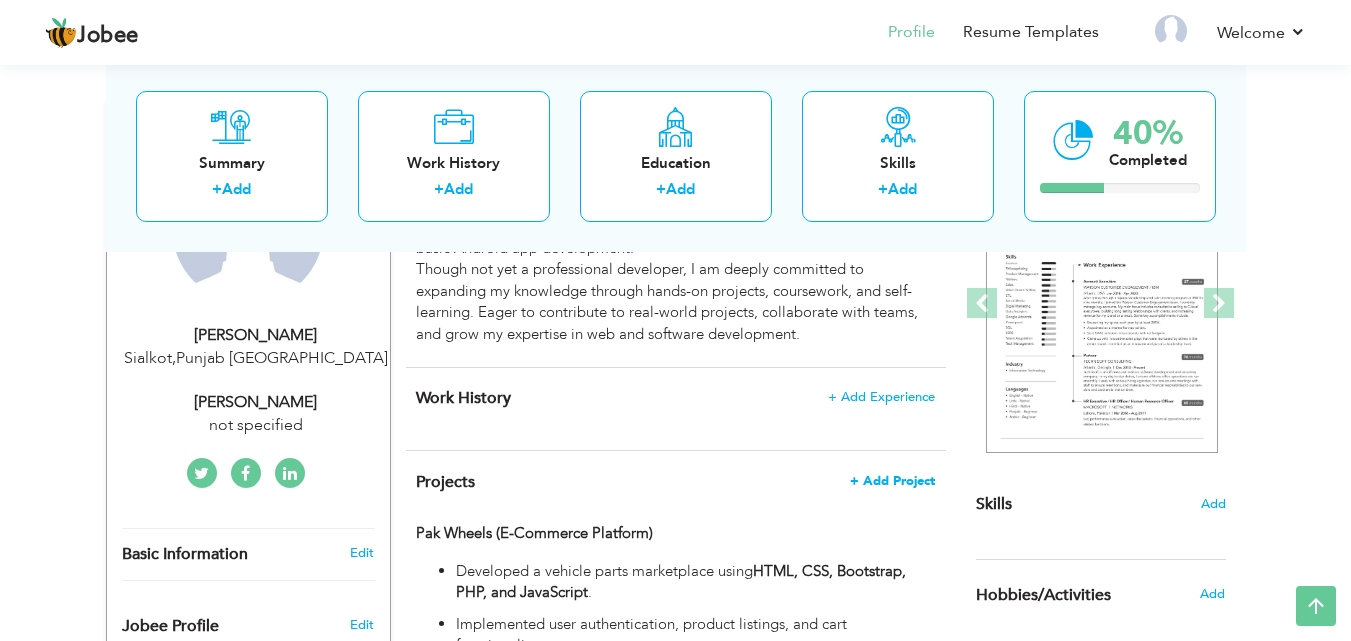 click on "+ Add Project" at bounding box center (892, 481) 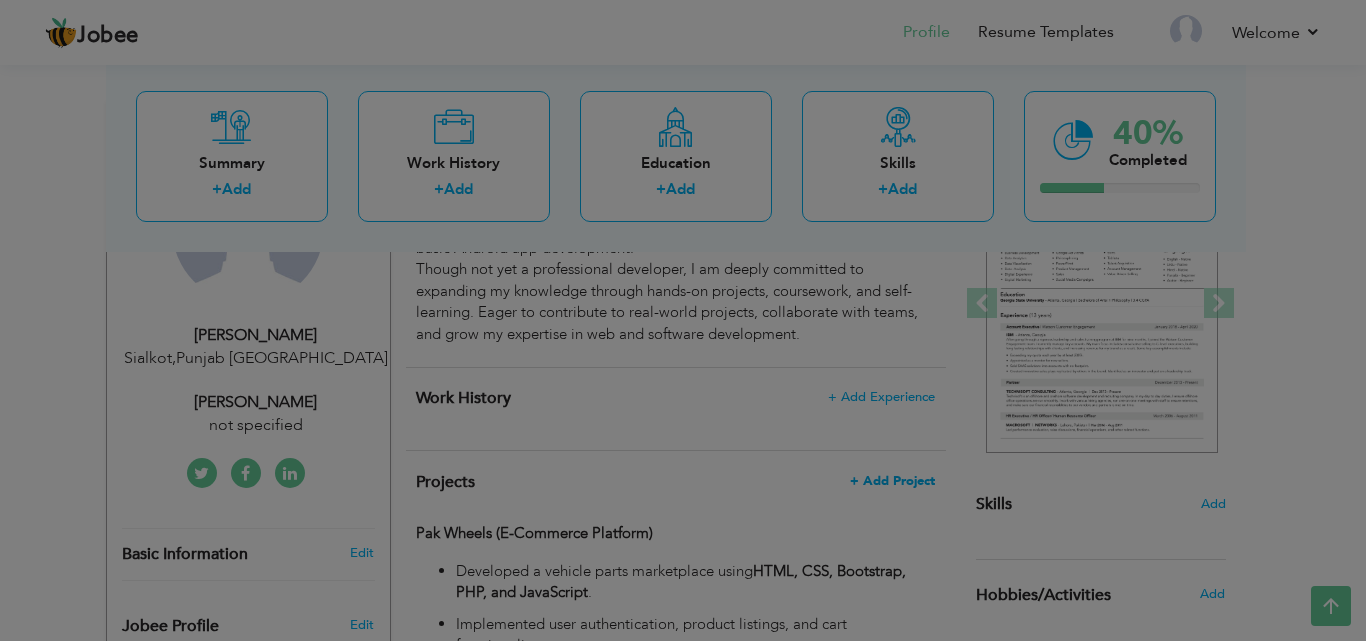 scroll, scrollTop: 0, scrollLeft: 0, axis: both 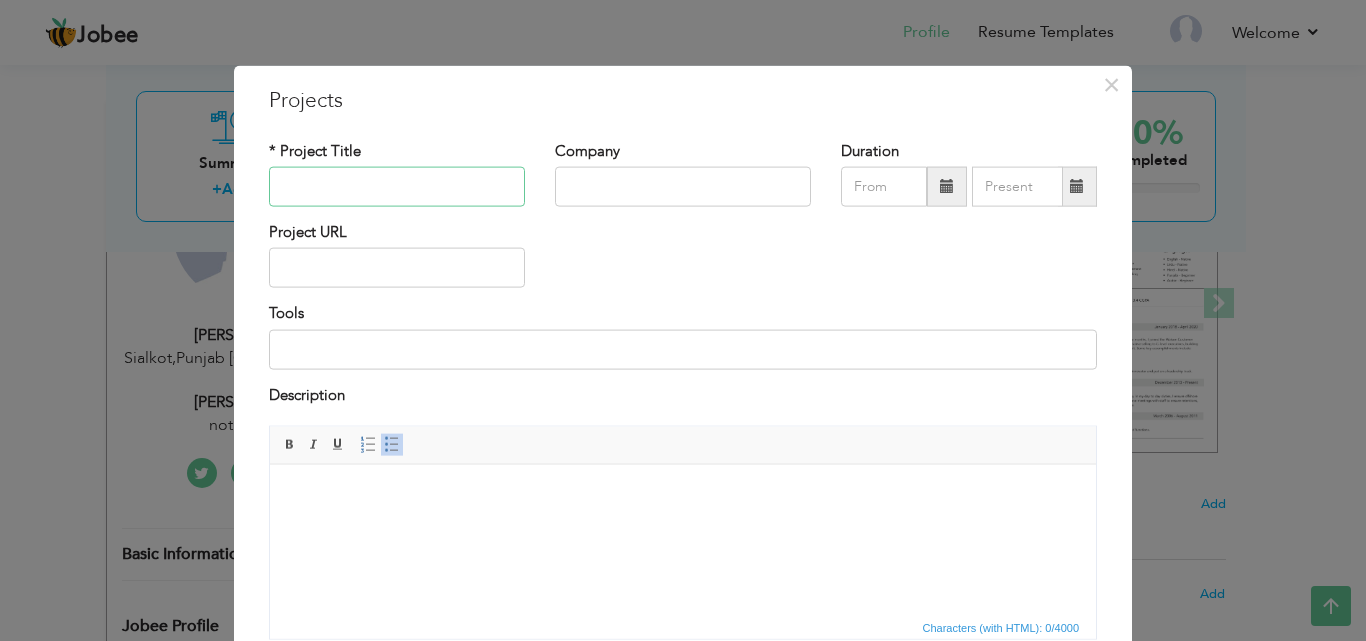 paste on "Android Apps (Utility Suite)" 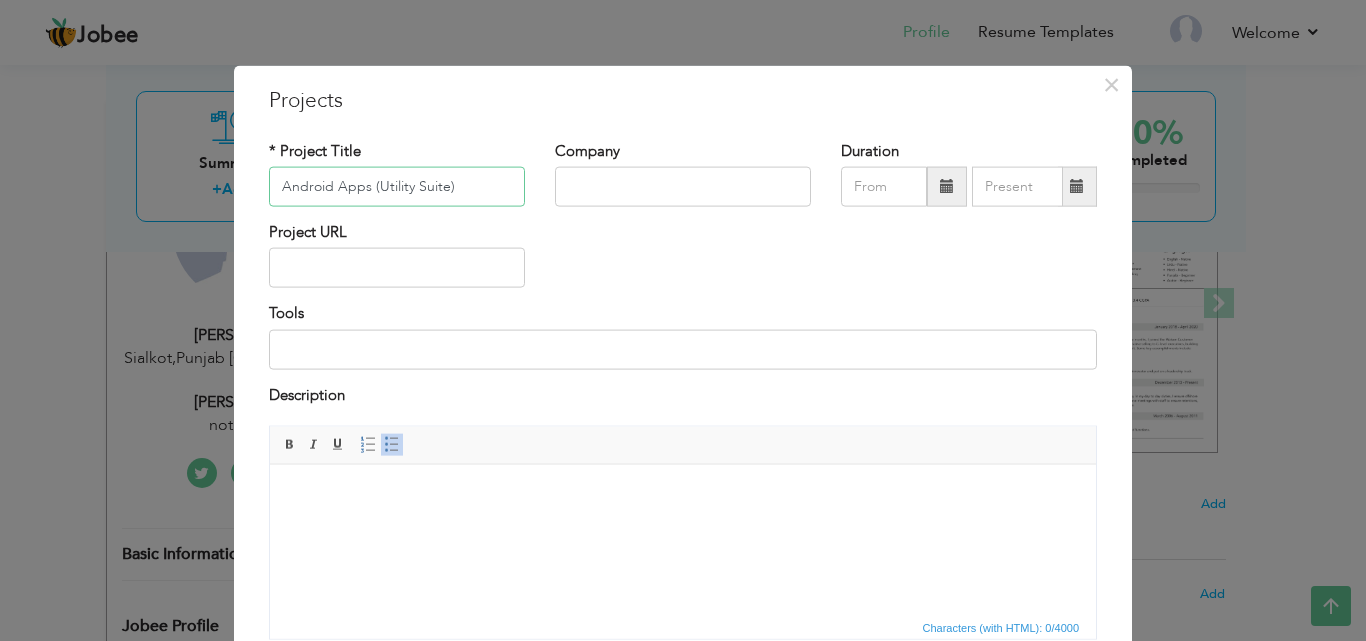 type on "Android Apps (Utility Suite)" 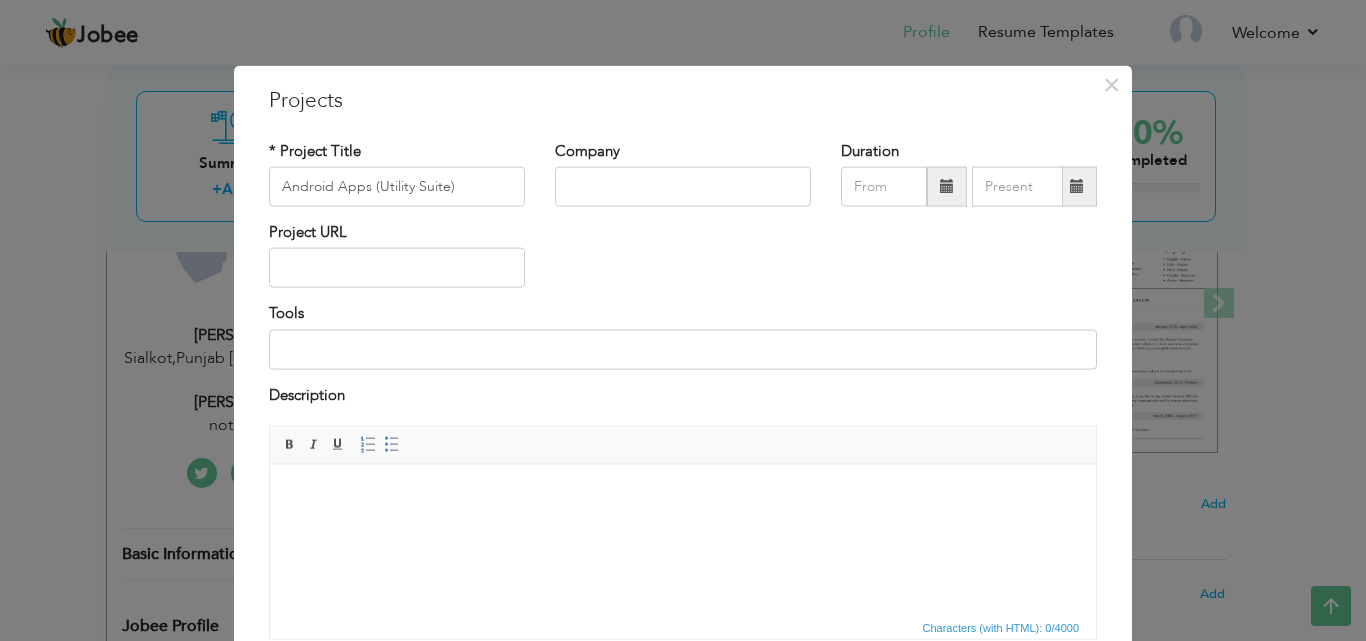 click at bounding box center [683, 494] 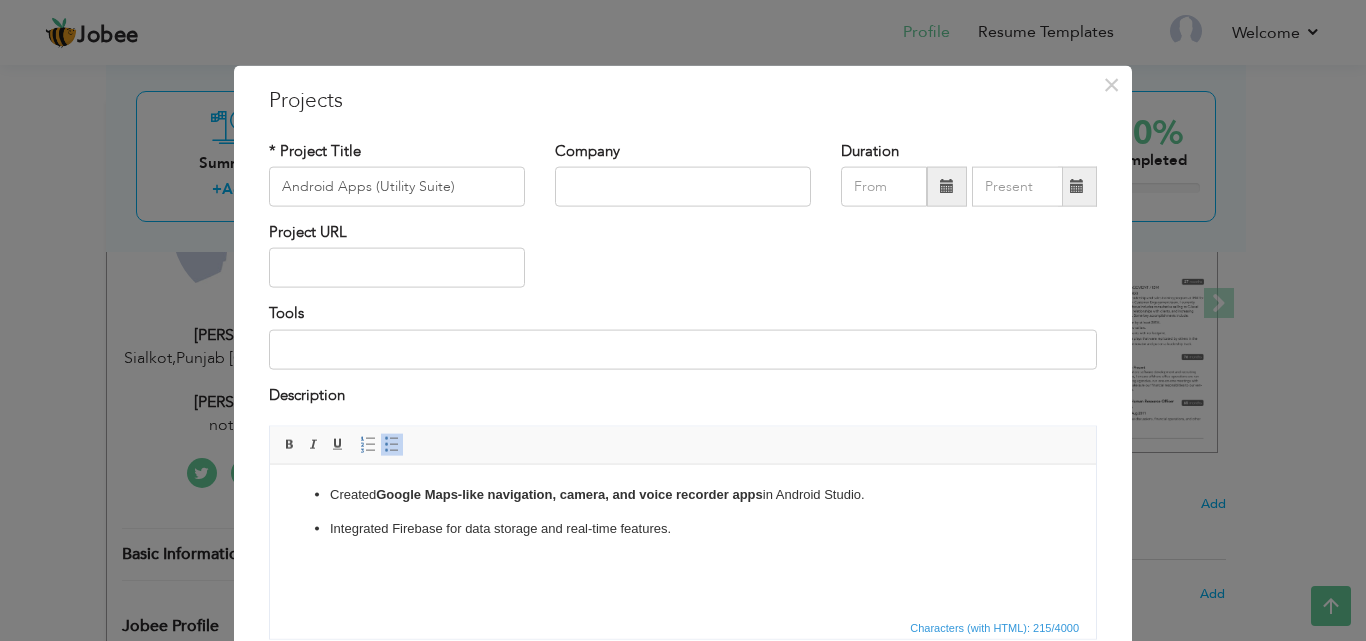 click on "Integrated Firebase for data storage and real-time features." at bounding box center [683, 528] 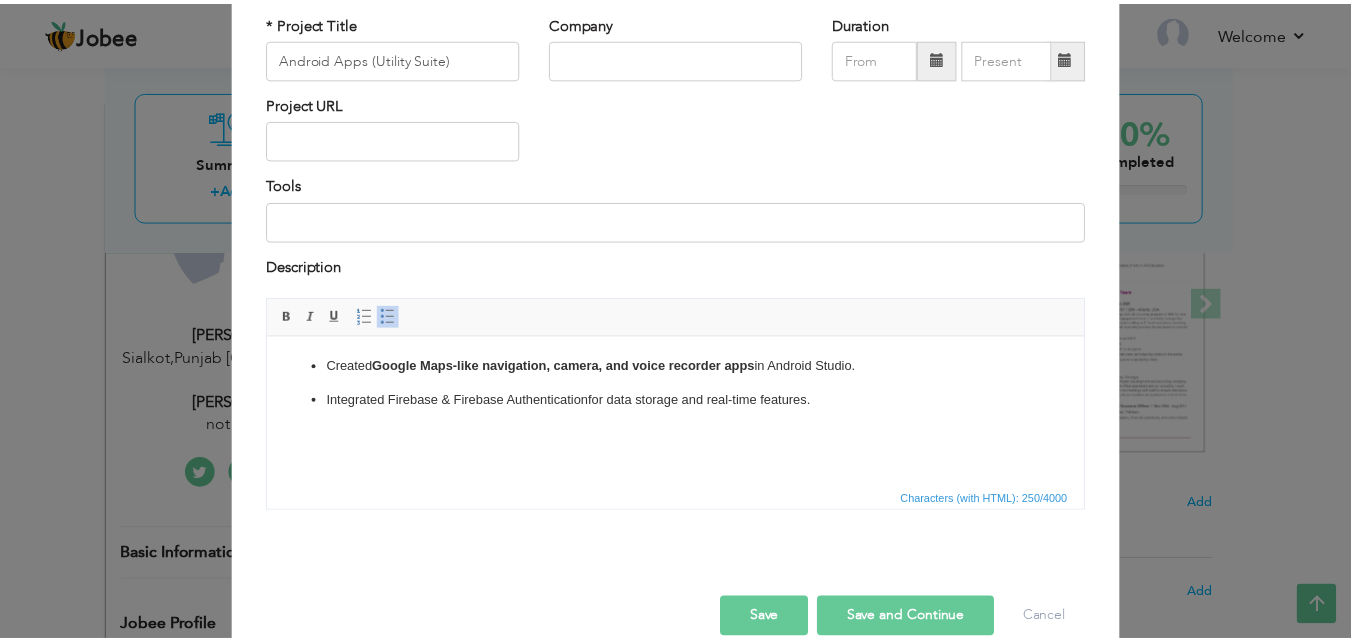 scroll, scrollTop: 153, scrollLeft: 0, axis: vertical 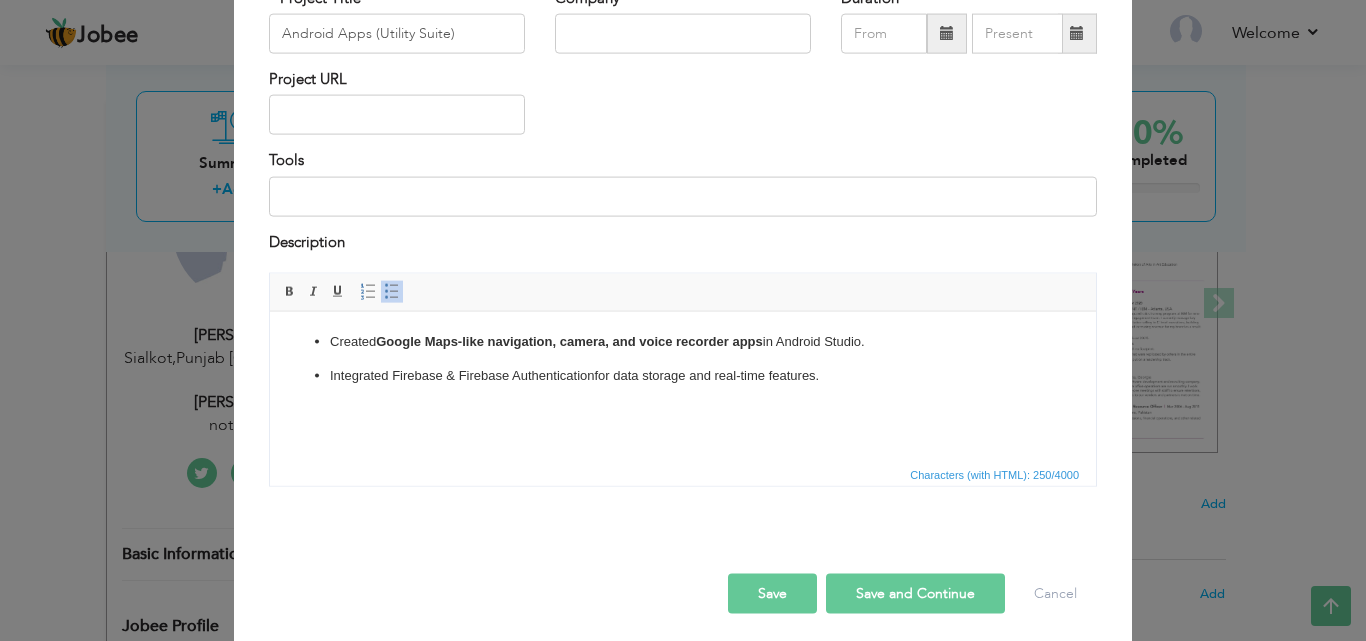 click on "Save" at bounding box center [772, 594] 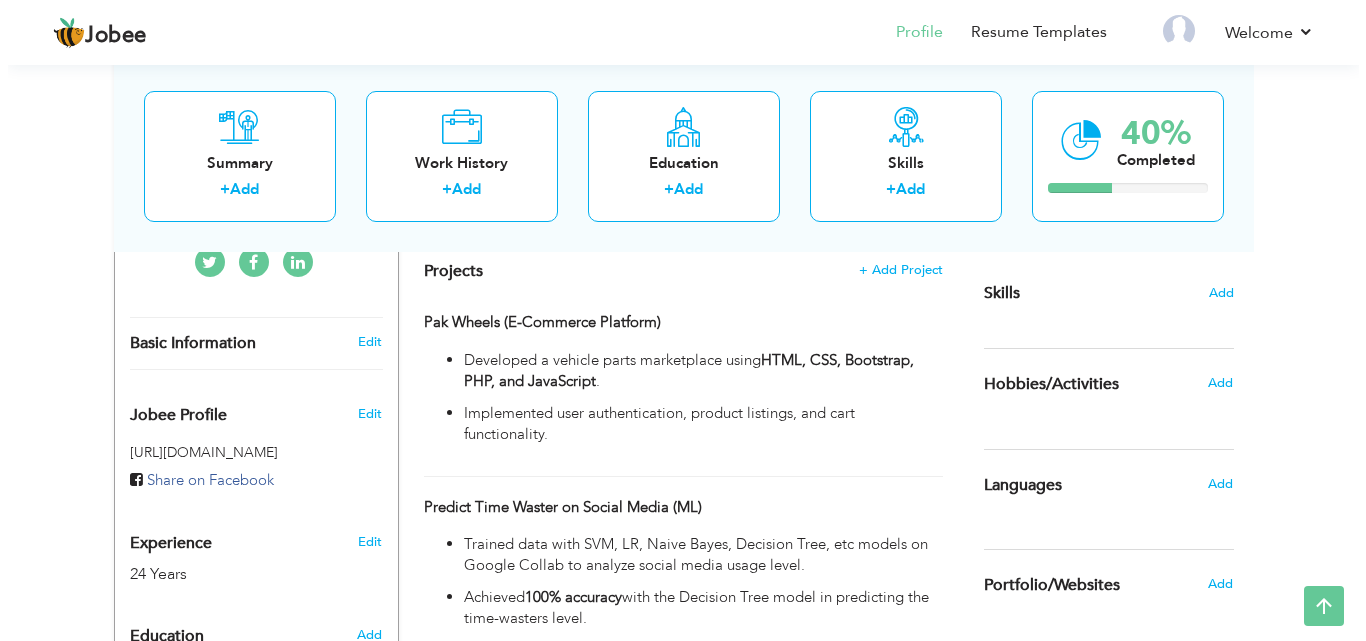 scroll, scrollTop: 489, scrollLeft: 0, axis: vertical 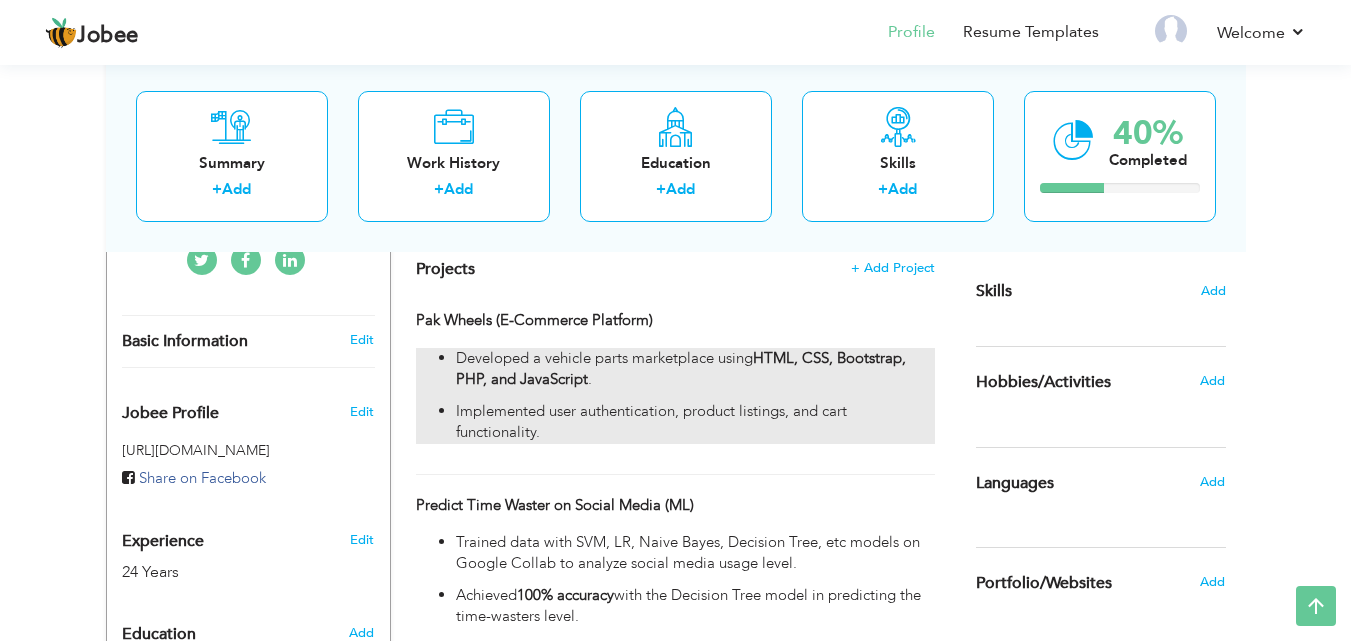 click on "Developed a vehicle parts marketplace using  HTML, CSS, Bootstrap, PHP, and JavaScript .
Implemented user authentication, product listings, and cart functionality." at bounding box center (675, 396) 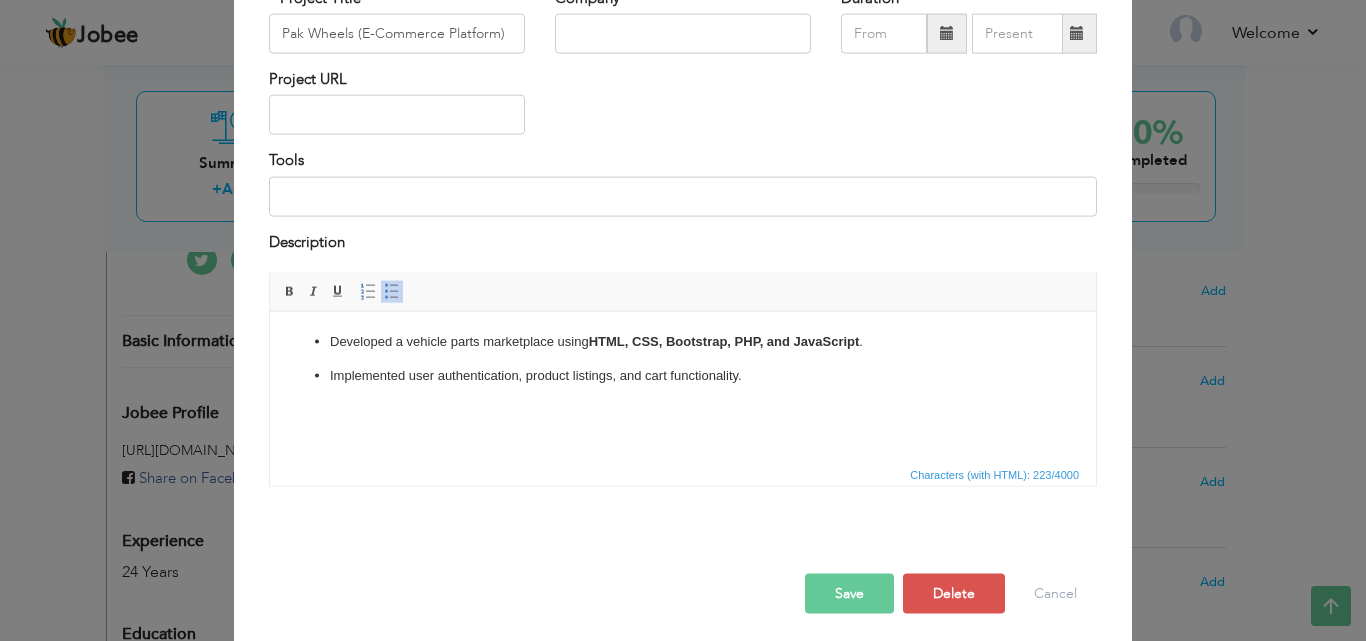 scroll, scrollTop: 0, scrollLeft: 0, axis: both 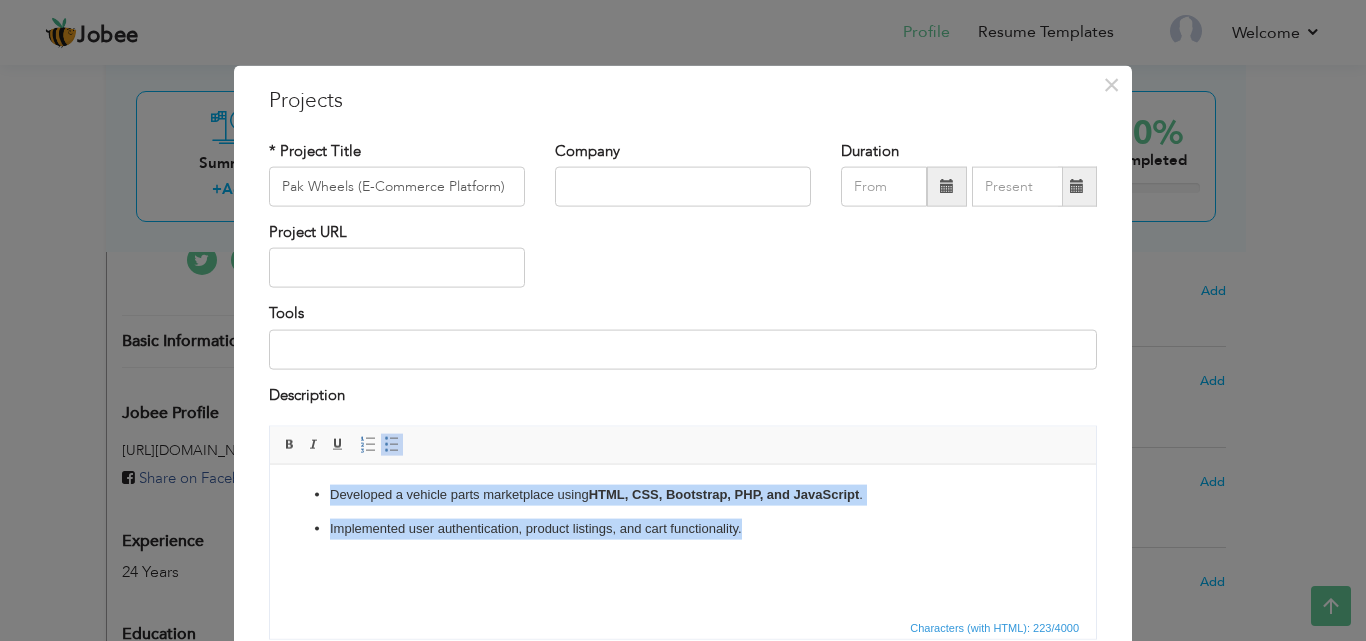 drag, startPoint x: 758, startPoint y: 535, endPoint x: 460, endPoint y: 906, distance: 475.86237 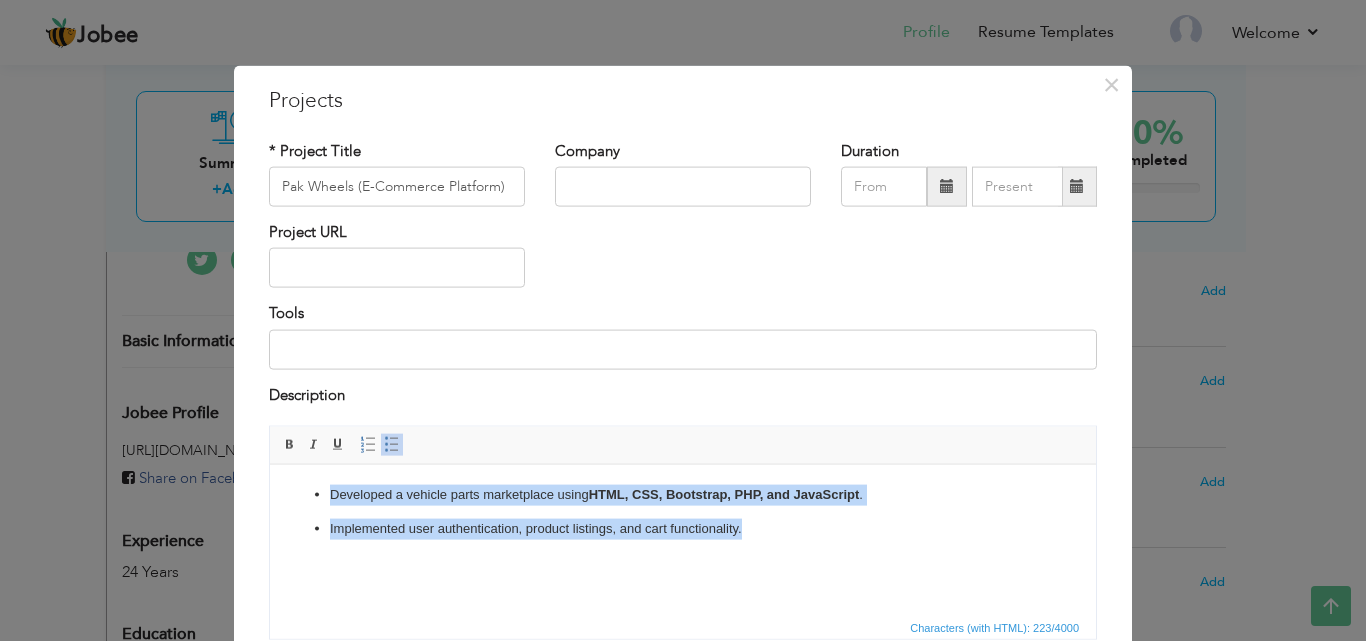 click on "Developed a vehicle parts marketplace using  HTML, CSS, Bootstrap, PHP, and JavaScript . Implemented user authentication, product listings, and cart functionality." at bounding box center (683, 511) 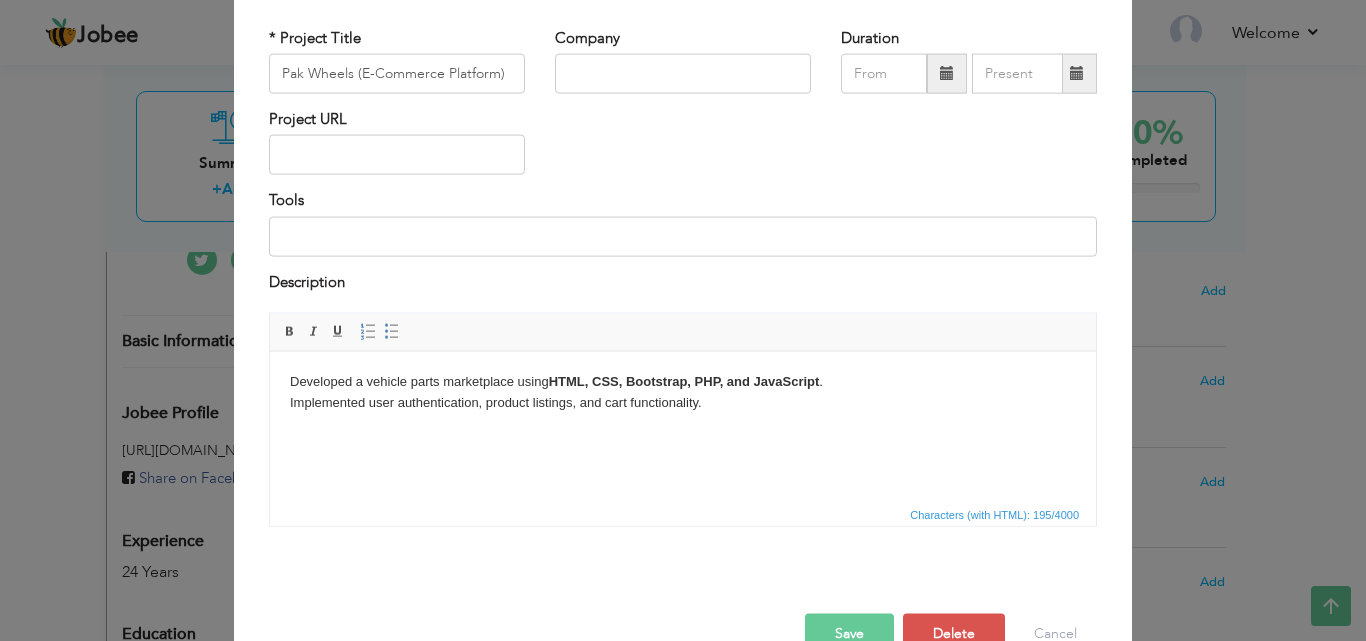 scroll, scrollTop: 161, scrollLeft: 0, axis: vertical 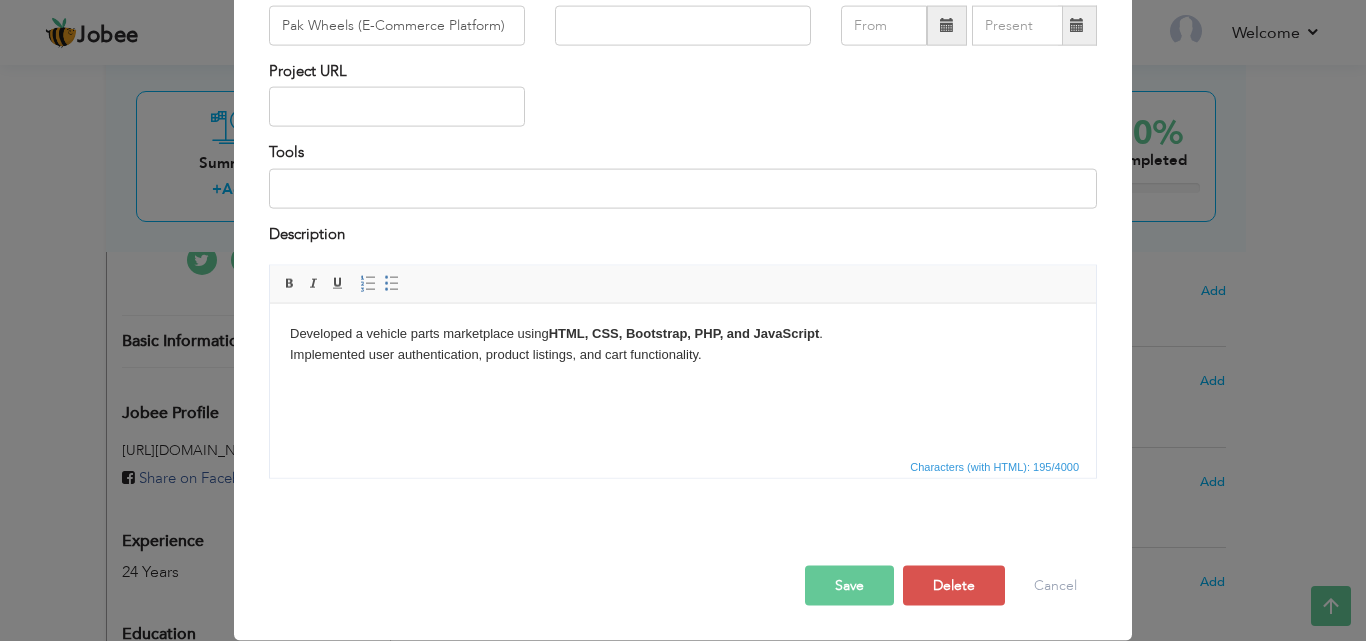 click on "Save" at bounding box center [849, 586] 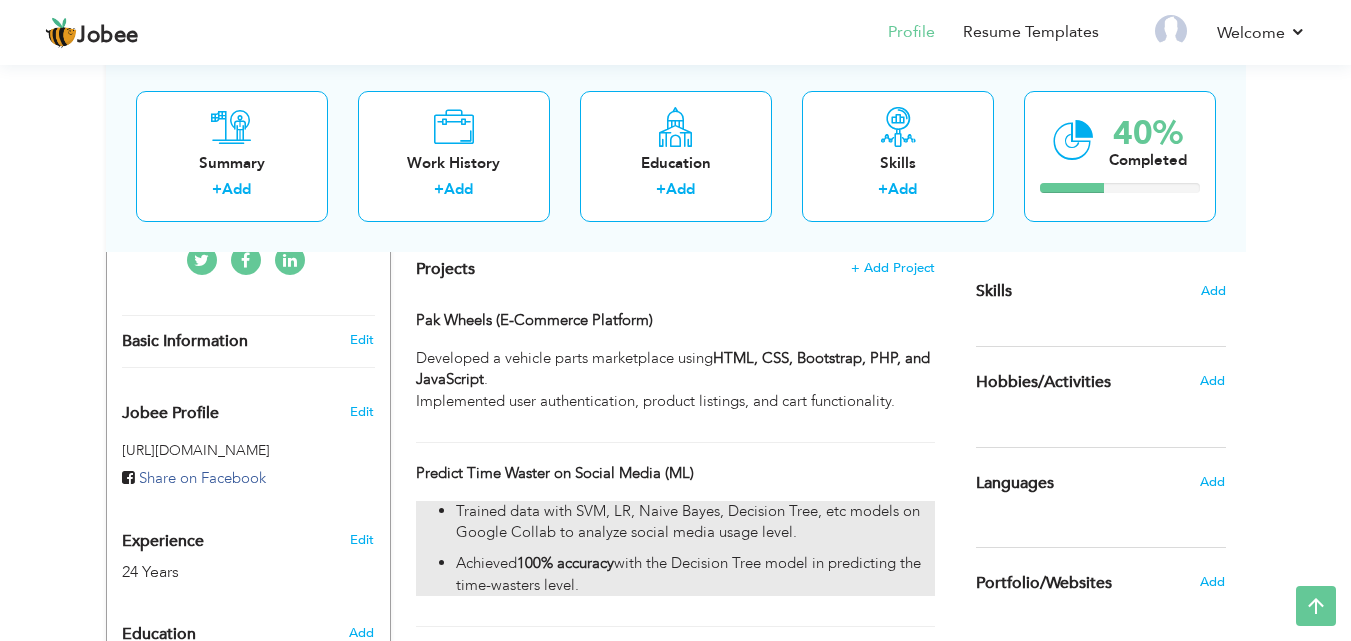click on "Achieved  100% accuracy  with the Decision Tree model in predicting the time-wasters level." at bounding box center [695, 574] 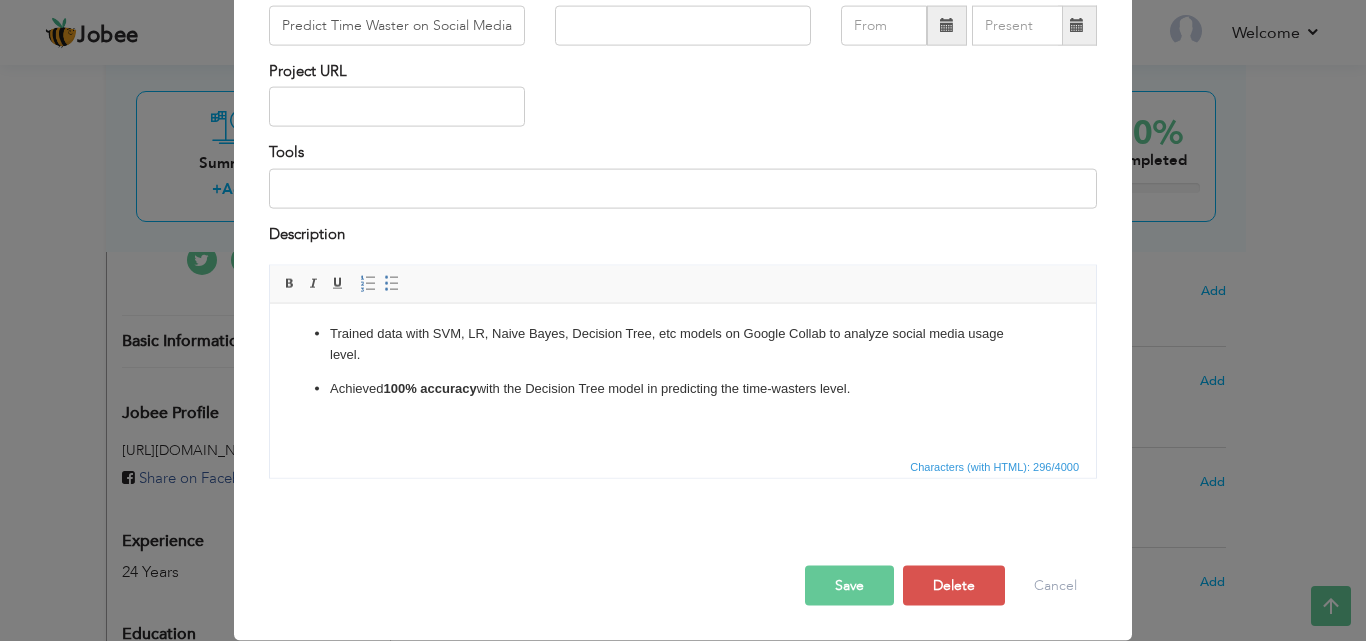 scroll, scrollTop: 0, scrollLeft: 0, axis: both 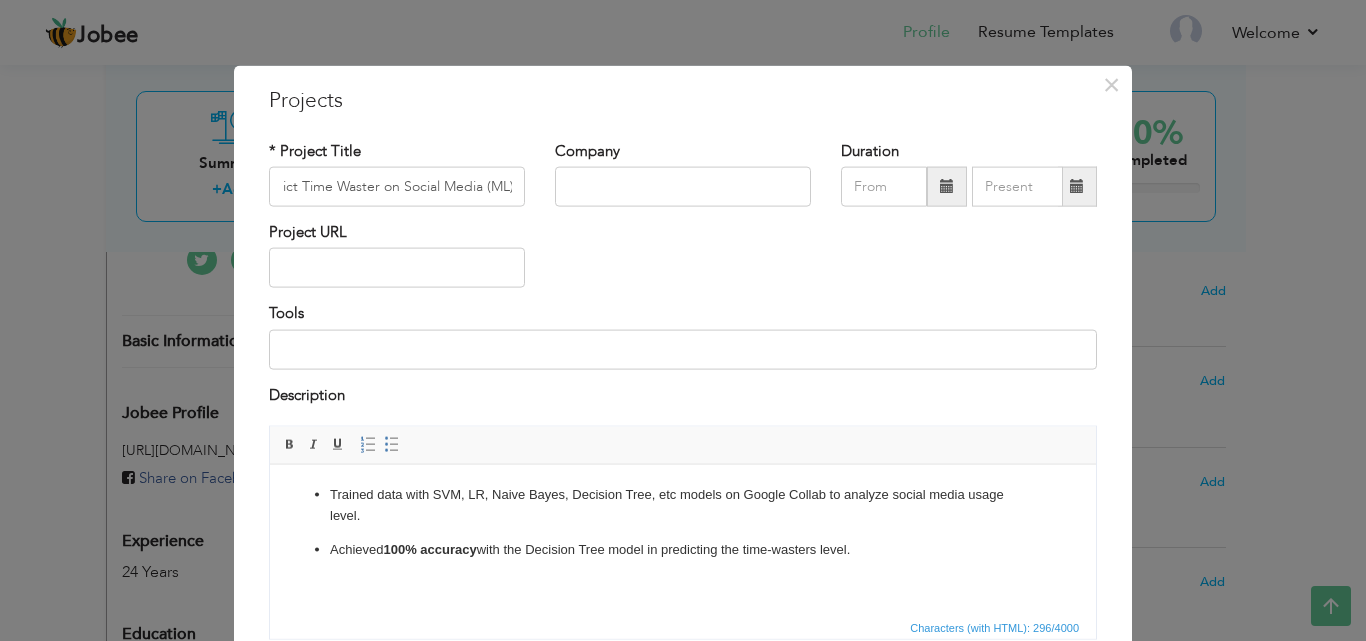 click on "Trained data with SVM, LR, Naive Bayes, Decision Tree, etc models on Google Collab to analyze social media usage level." at bounding box center (683, 505) 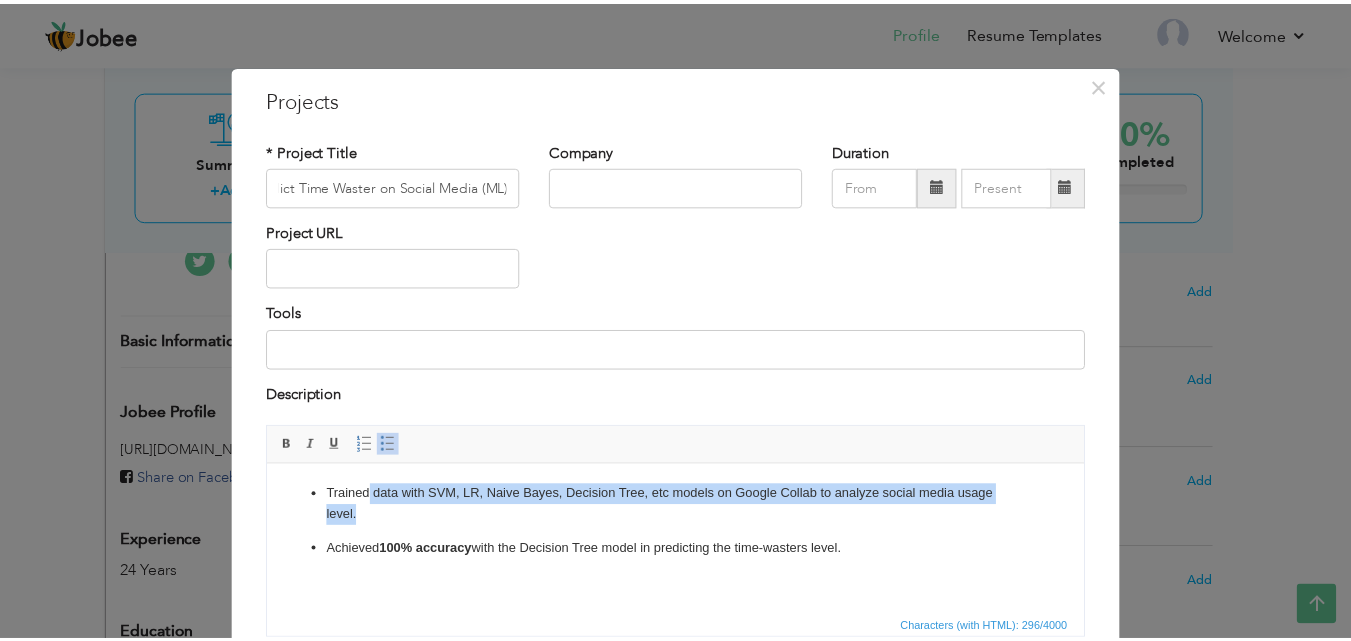 scroll, scrollTop: 0, scrollLeft: 0, axis: both 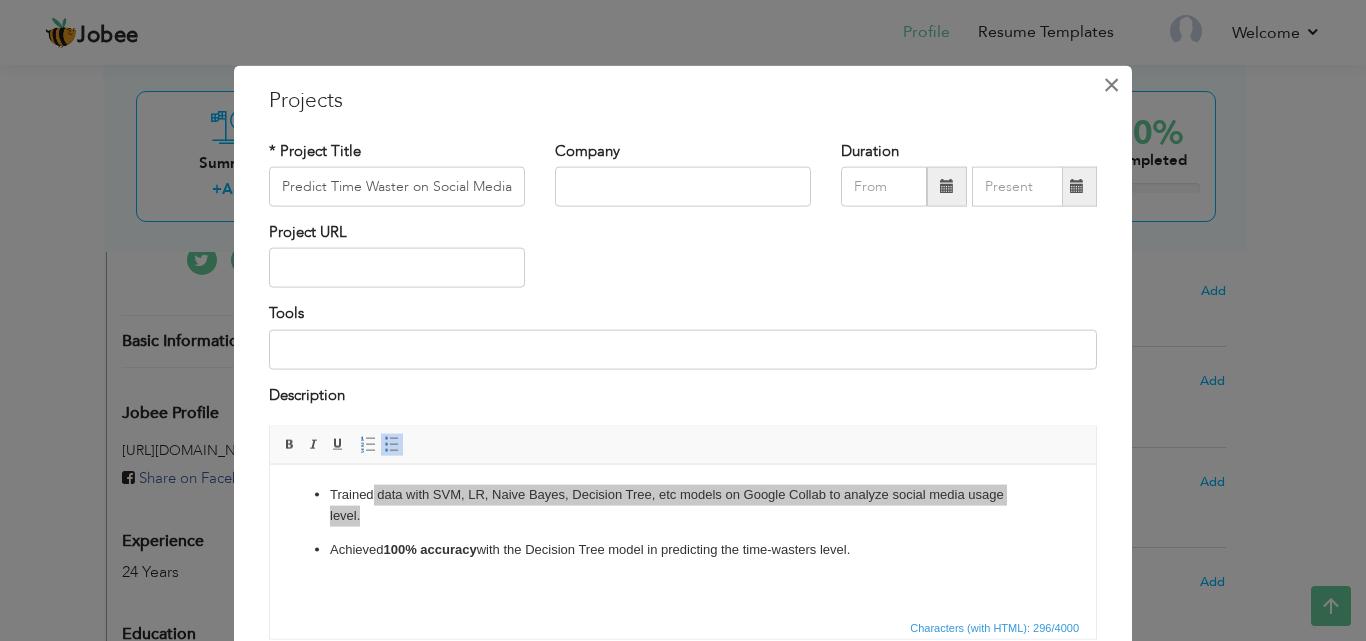 click on "×" at bounding box center [1111, 84] 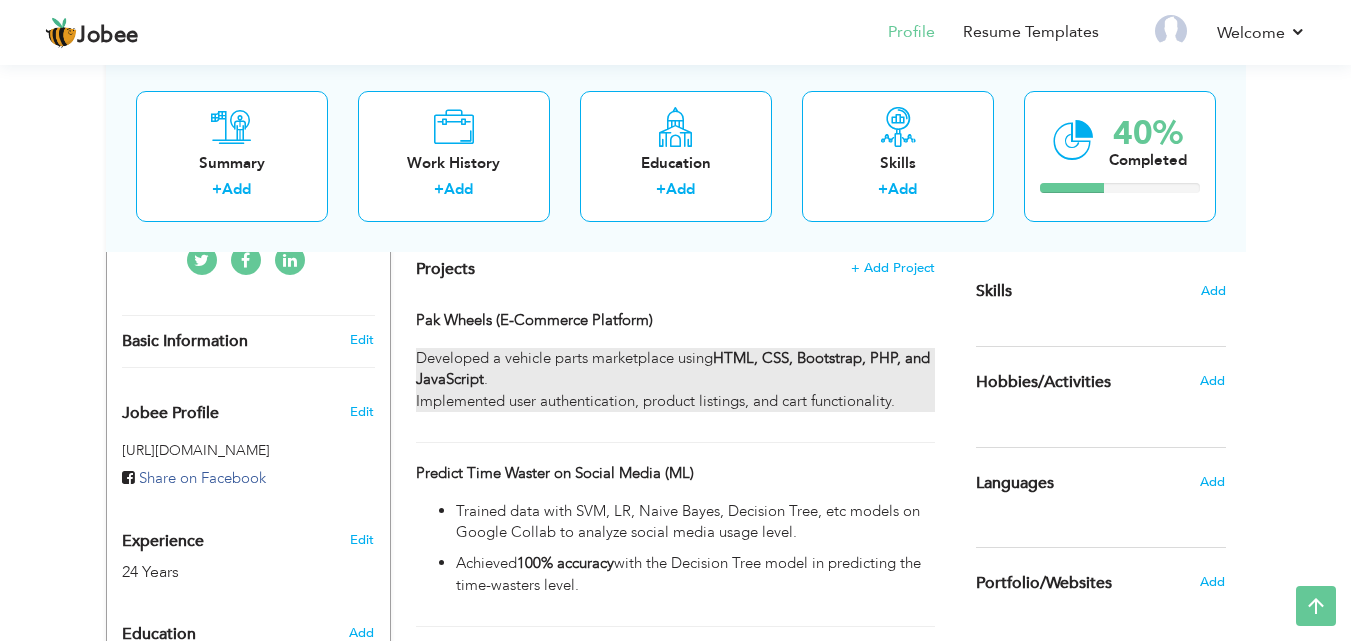 click on "Developed a vehicle parts marketplace using  HTML, CSS, Bootstrap, PHP, and JavaScript .
Implemented user authentication, product listings, and cart functionality." at bounding box center (675, 380) 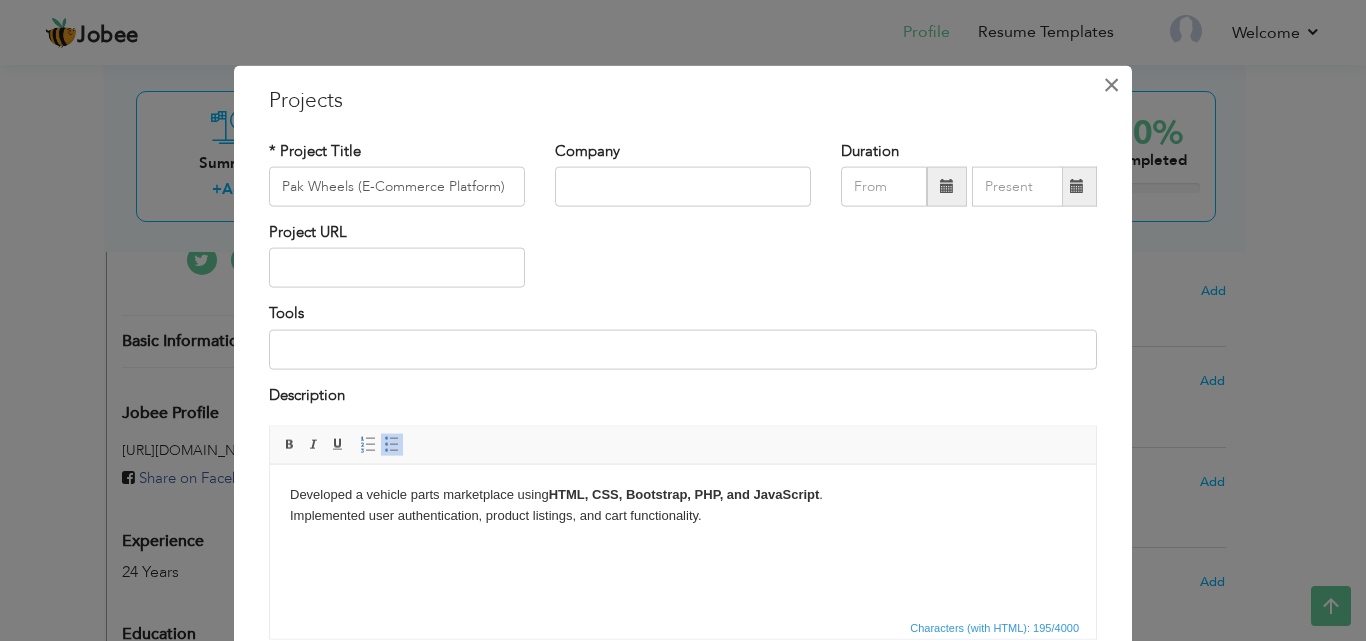 click on "×" at bounding box center (1111, 84) 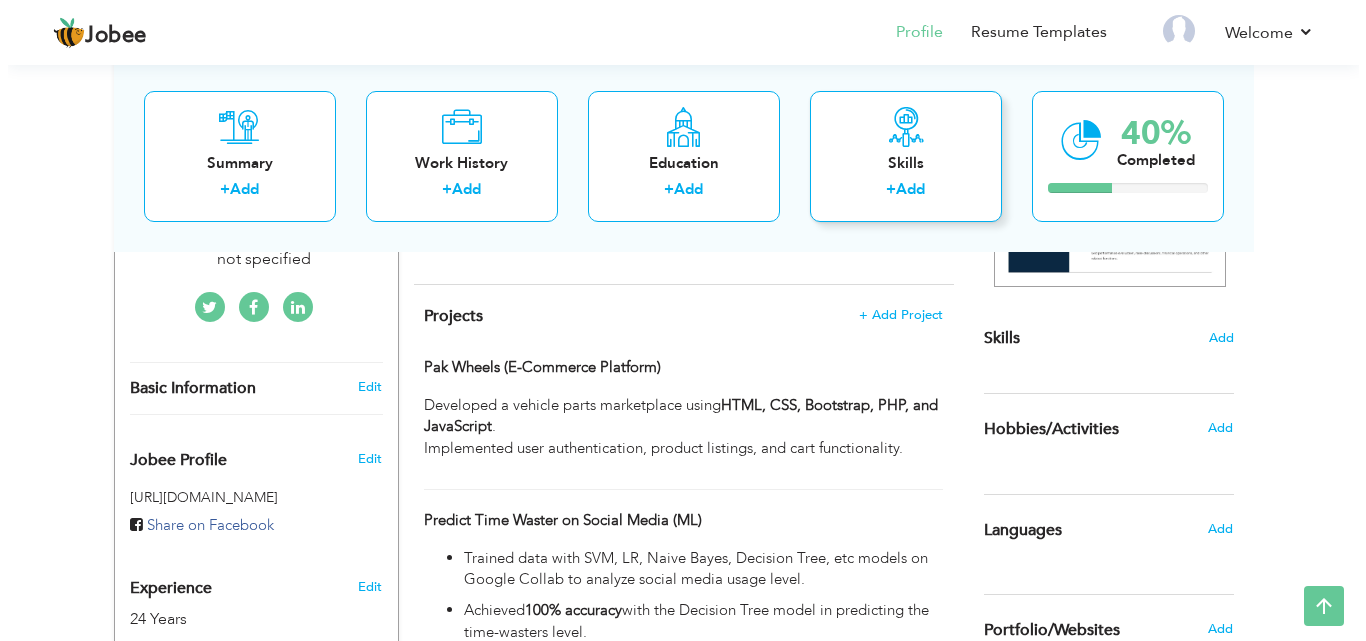 scroll, scrollTop: 436, scrollLeft: 0, axis: vertical 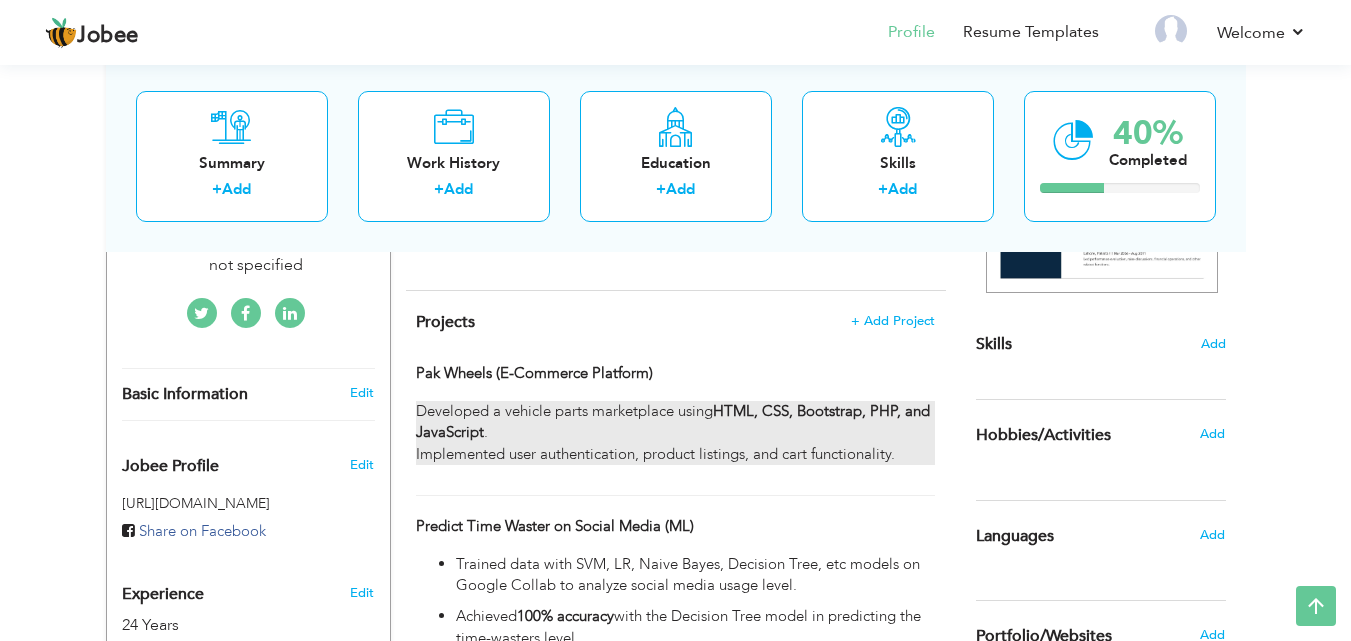 click on "Developed a vehicle parts marketplace using  HTML, CSS, Bootstrap, PHP, and JavaScript .
Implemented user authentication, product listings, and cart functionality." at bounding box center [675, 433] 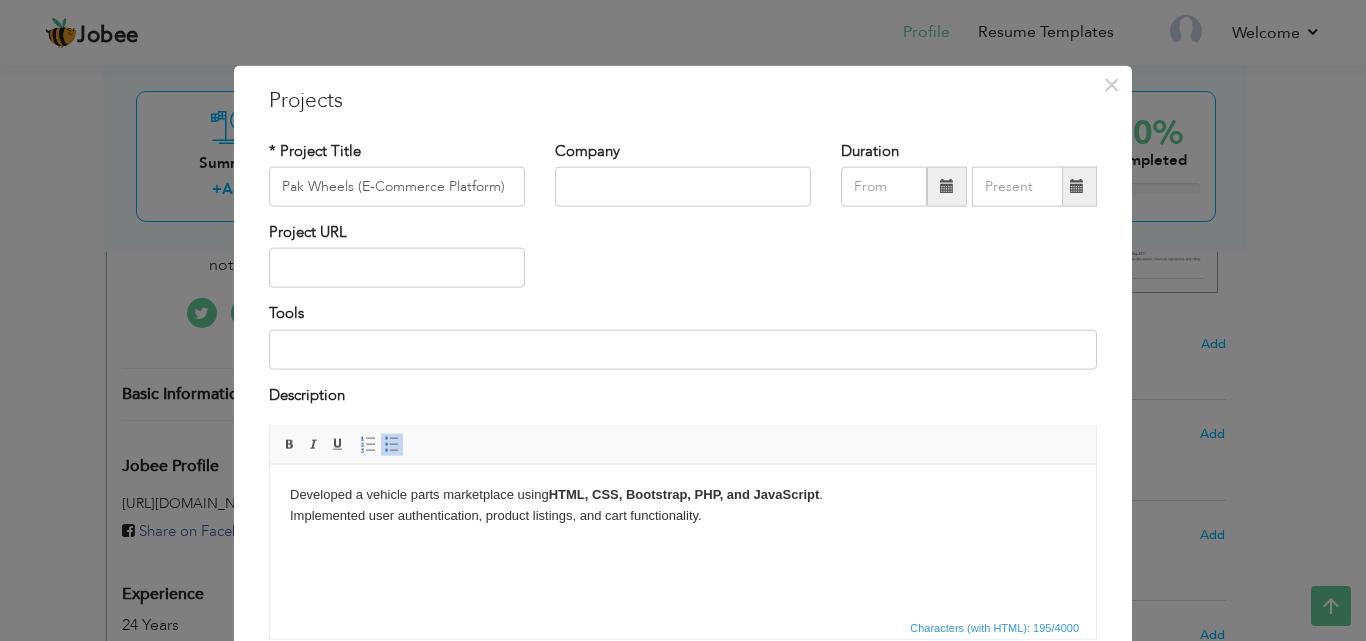 click on "Developed a vehicle parts marketplace using  HTML, CSS, Bootstrap, PHP, and JavaScript . Implemented user authentication, product listings, and cart functionality." at bounding box center [683, 505] 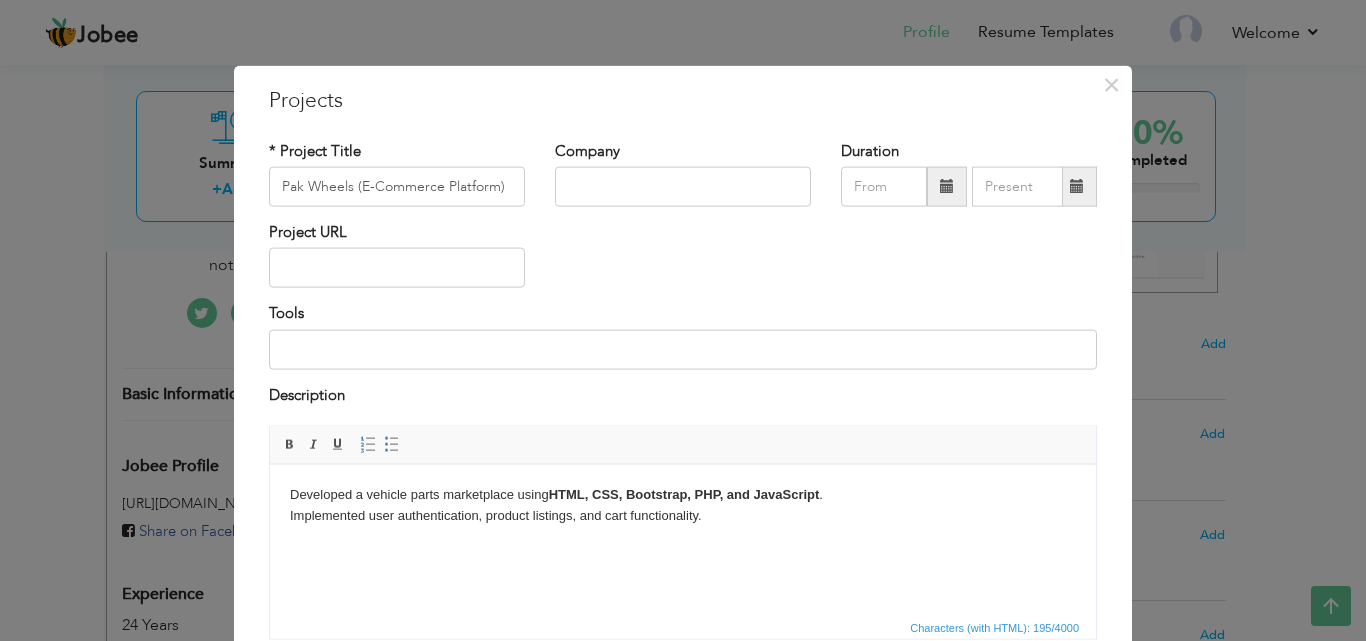 type 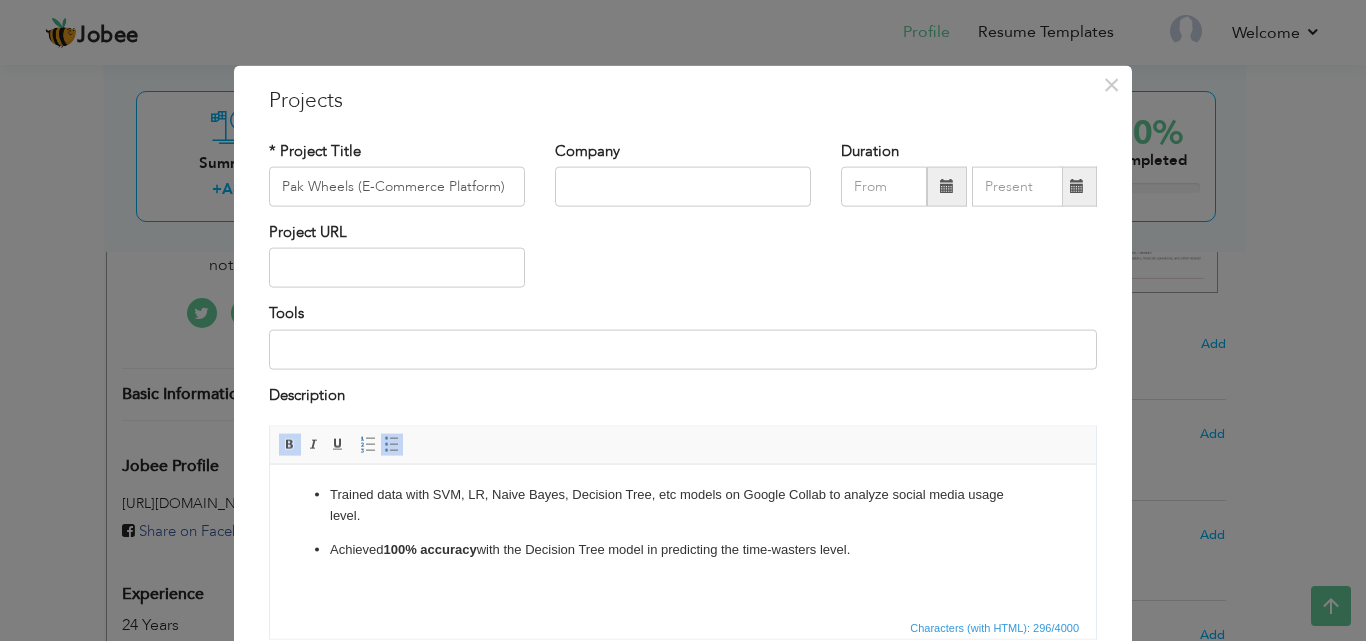 click on "Trained data with SVM, LR, Naive Bayes, Decision Tree, etc models on Google Collab to analyze social media usage level. Achieved  100% accuracy  with the Decision Tree model in predicting the time-wasters level." at bounding box center (683, 521) 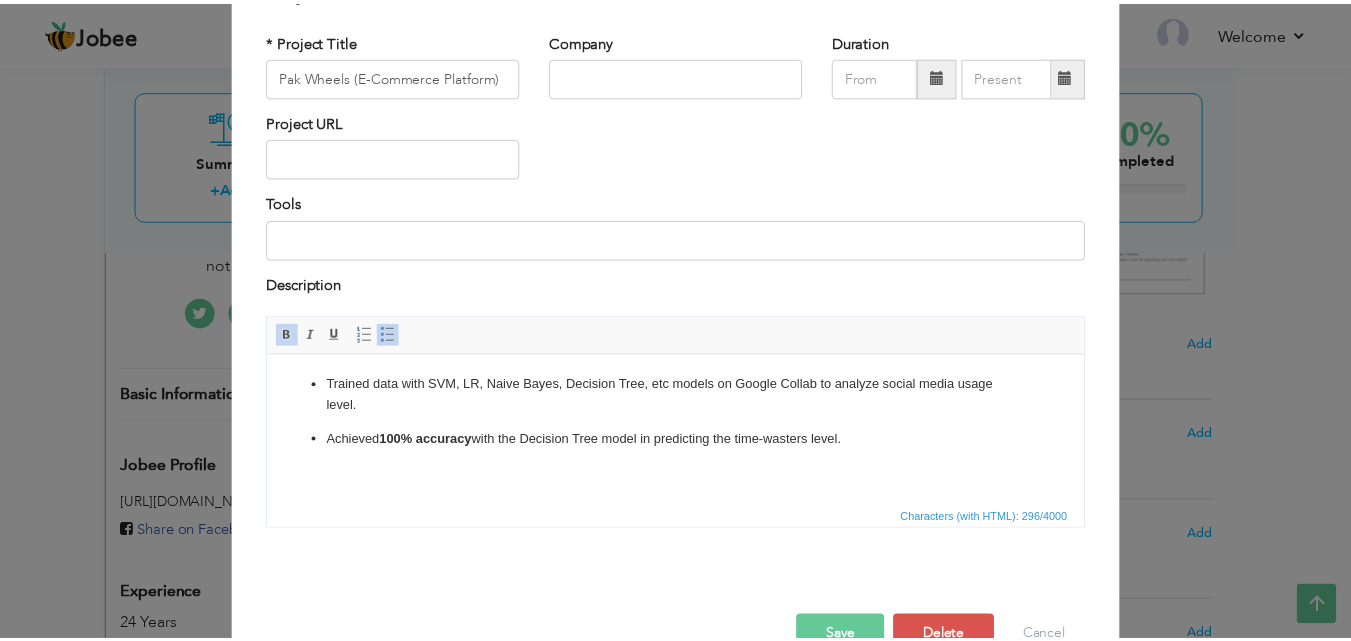 scroll, scrollTop: 161, scrollLeft: 0, axis: vertical 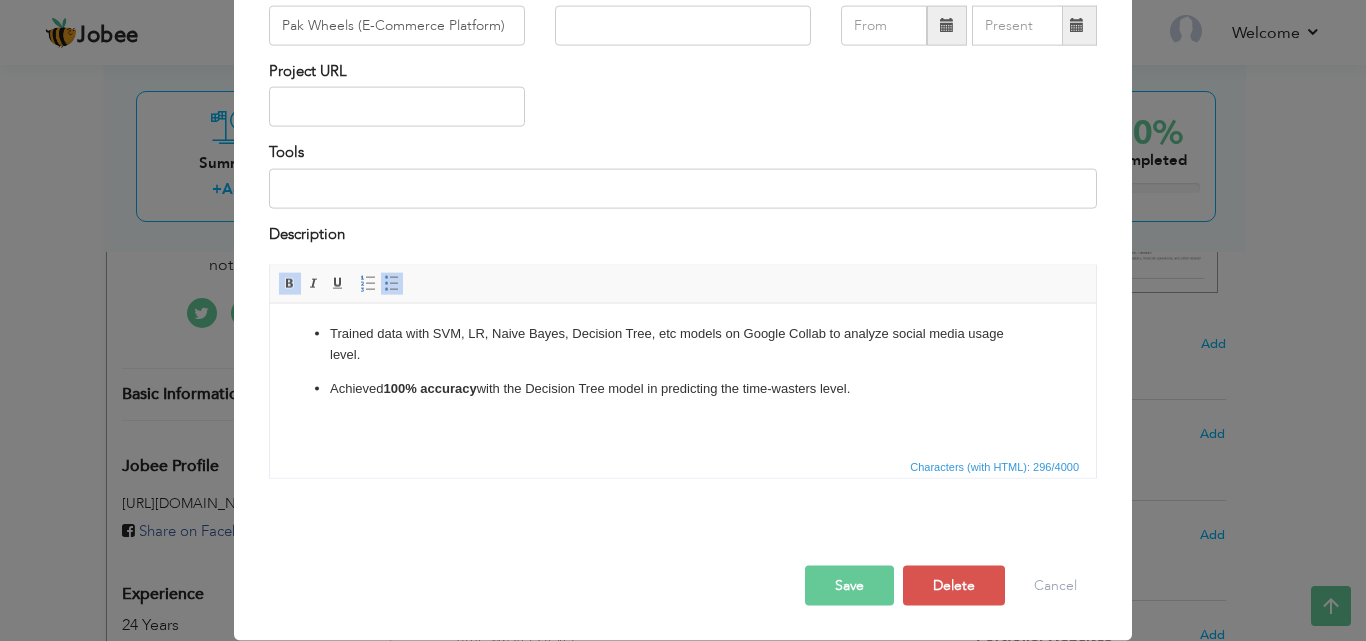 click on "Save" at bounding box center (849, 586) 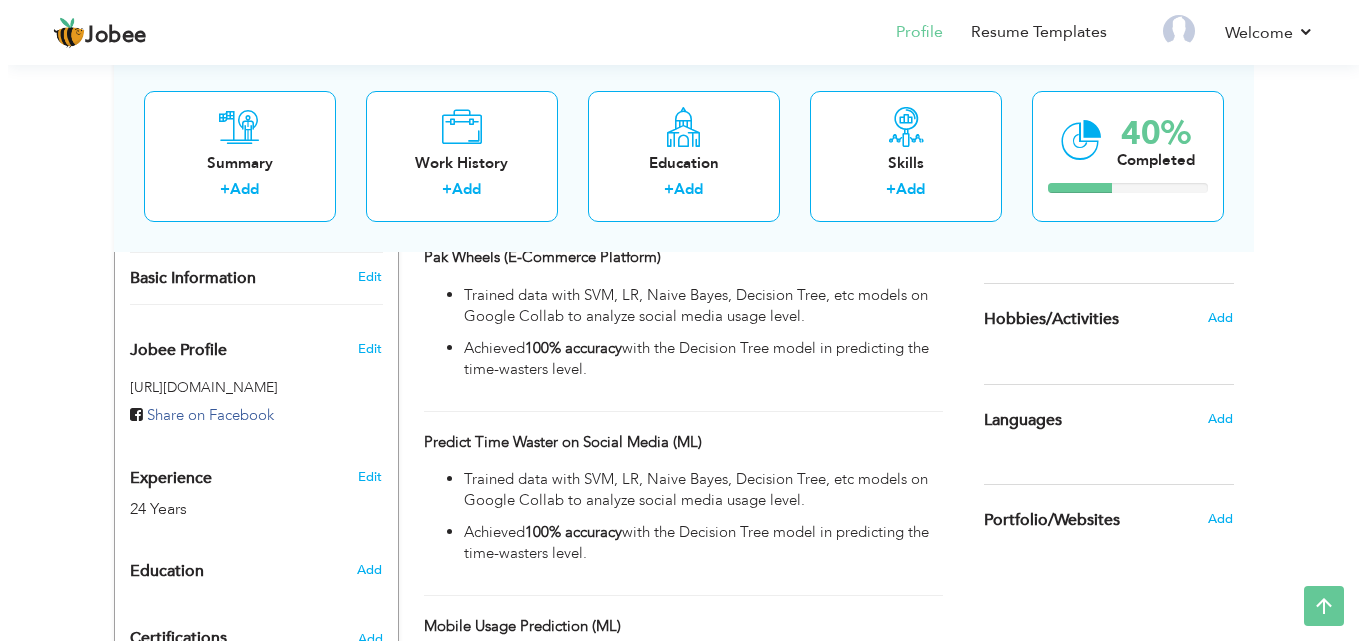 scroll, scrollTop: 553, scrollLeft: 0, axis: vertical 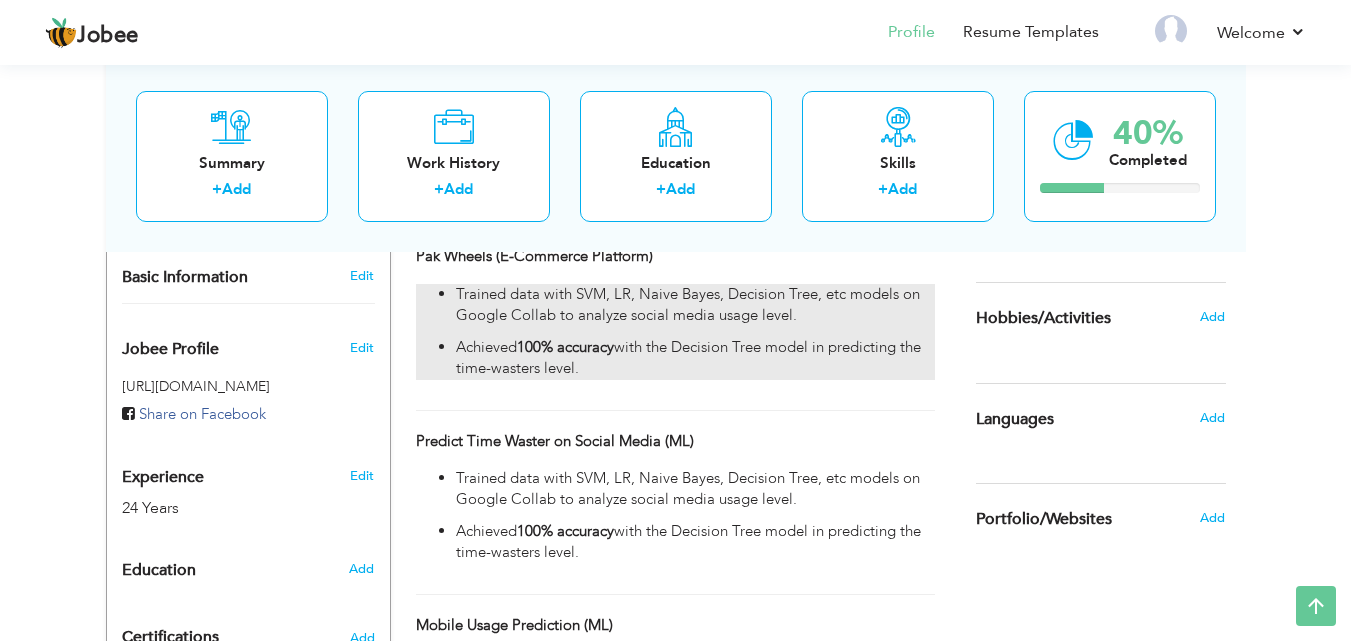 click on "Achieved  100% accuracy  with the Decision Tree model in predicting the time-wasters level." at bounding box center (695, 358) 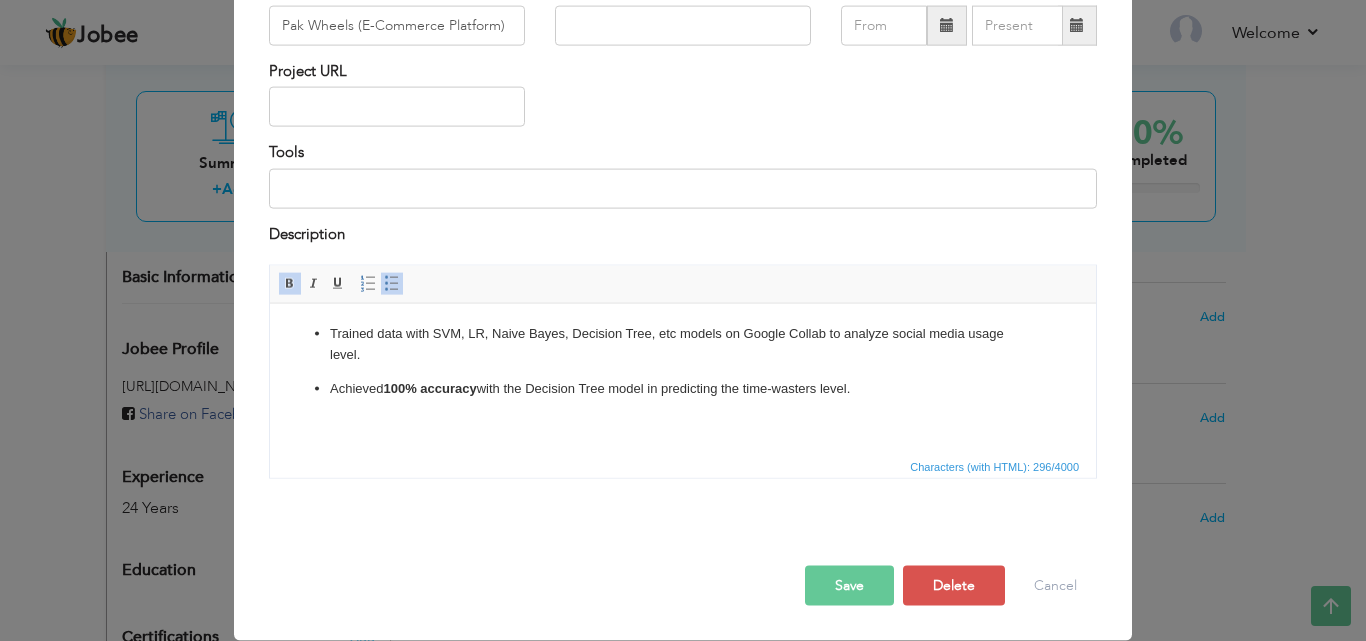 scroll, scrollTop: 0, scrollLeft: 0, axis: both 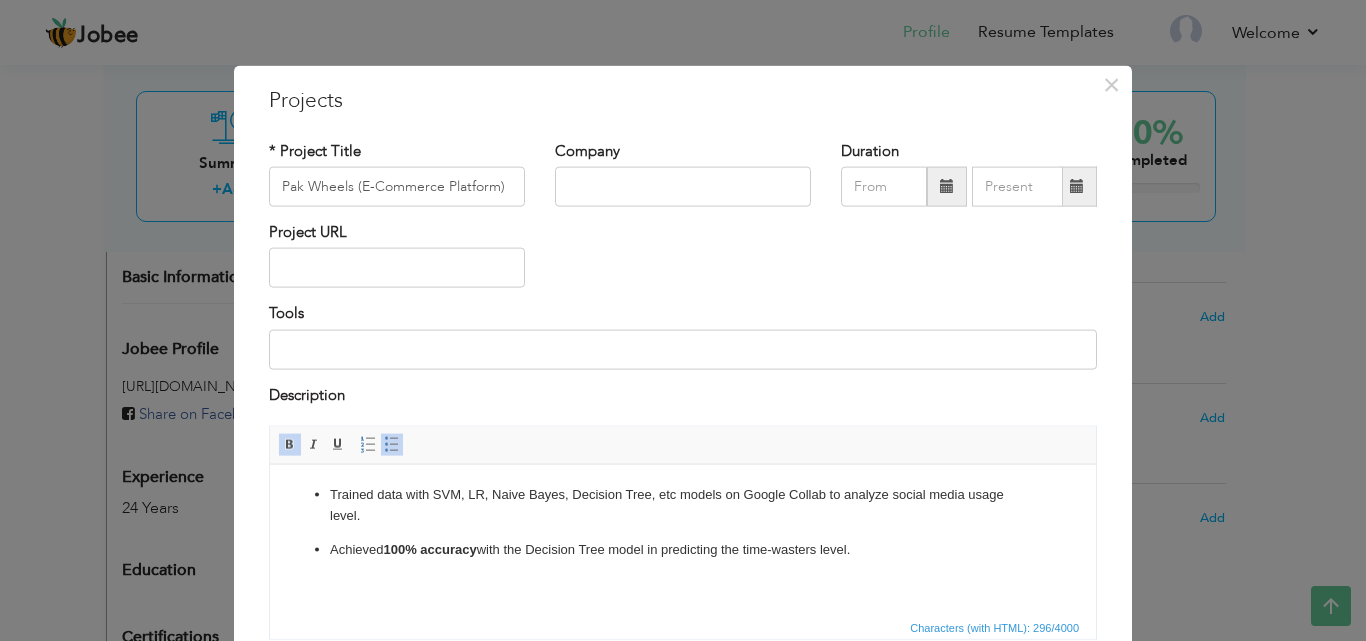 click on "Trained data with SVM, LR, Naive Bayes, Decision Tree, etc models on Google Collab to analyze social media usage level. Achieved  100% accuracy  with the Decision Tree model in predicting the time-wasters level." at bounding box center [683, 521] 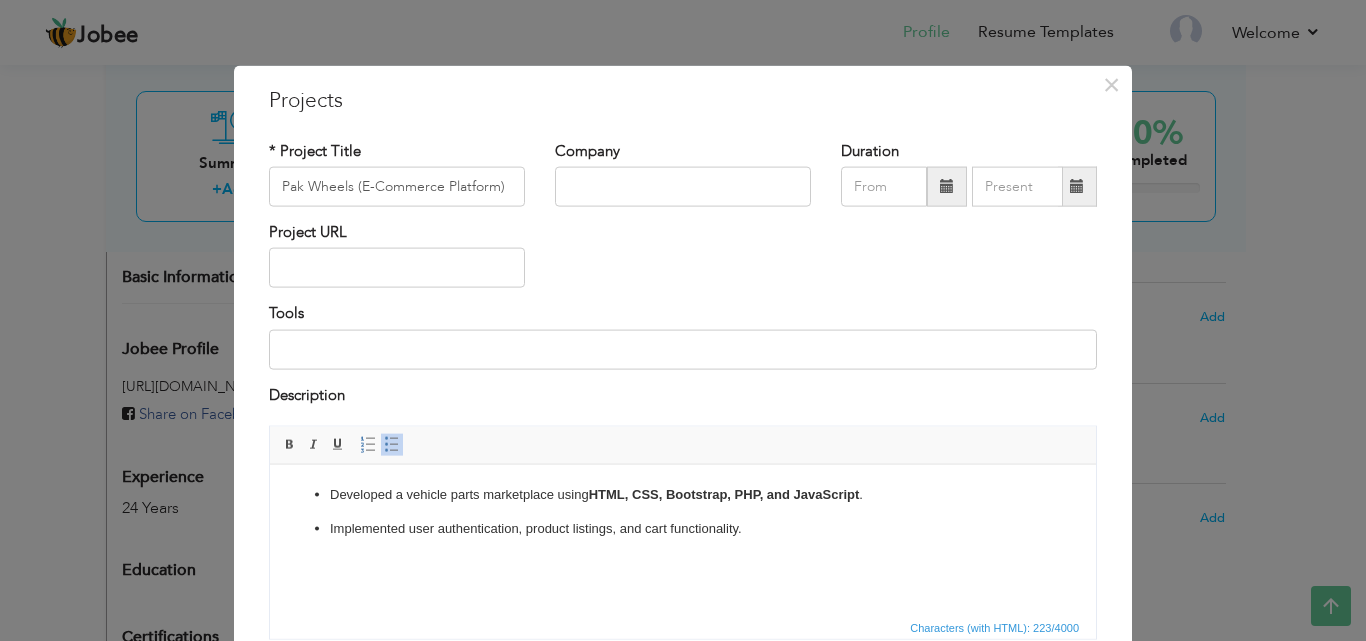 click on "Developed a vehicle parts marketplace using  HTML, CSS, Bootstrap, PHP, and JavaScript . Implemented user authentication, product listings, and cart functionality." at bounding box center (683, 511) 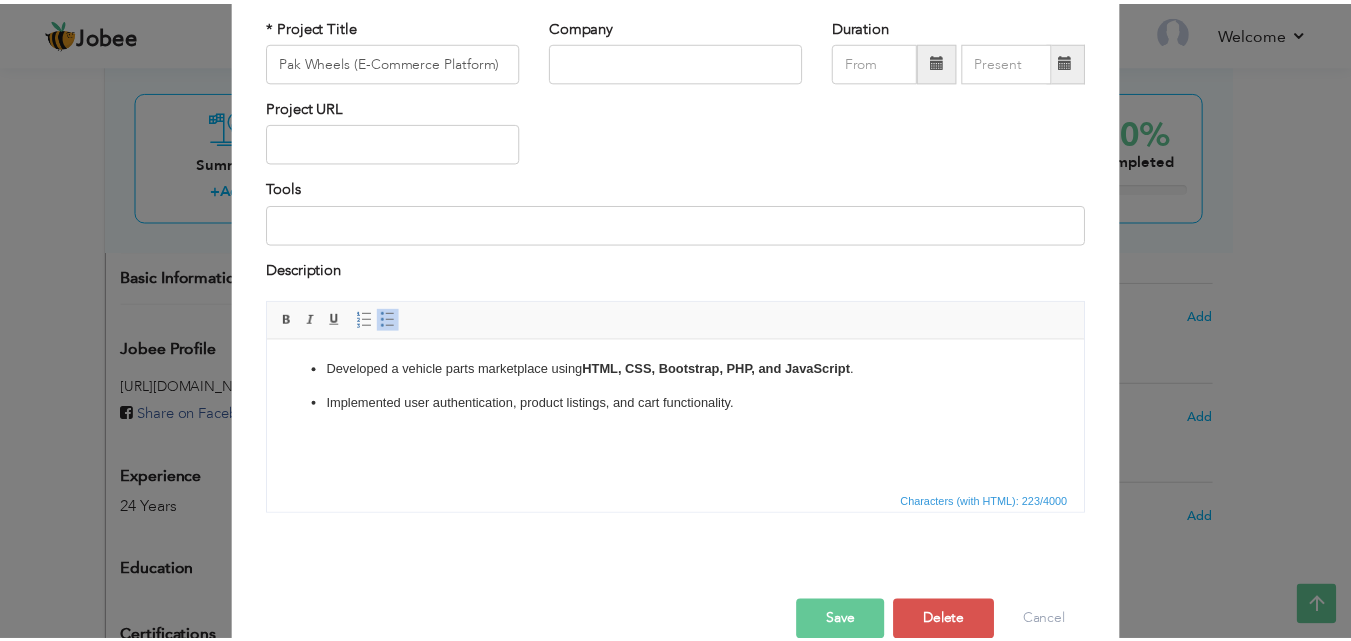 scroll, scrollTop: 157, scrollLeft: 0, axis: vertical 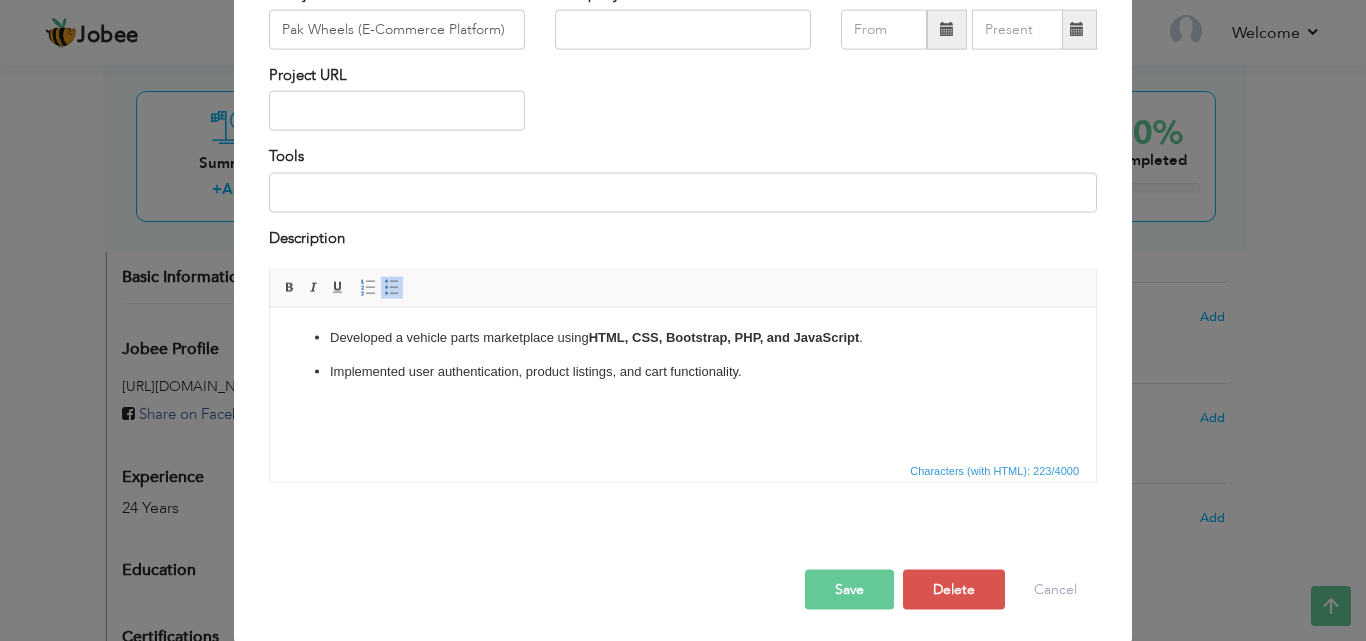 click on "Save" at bounding box center [849, 590] 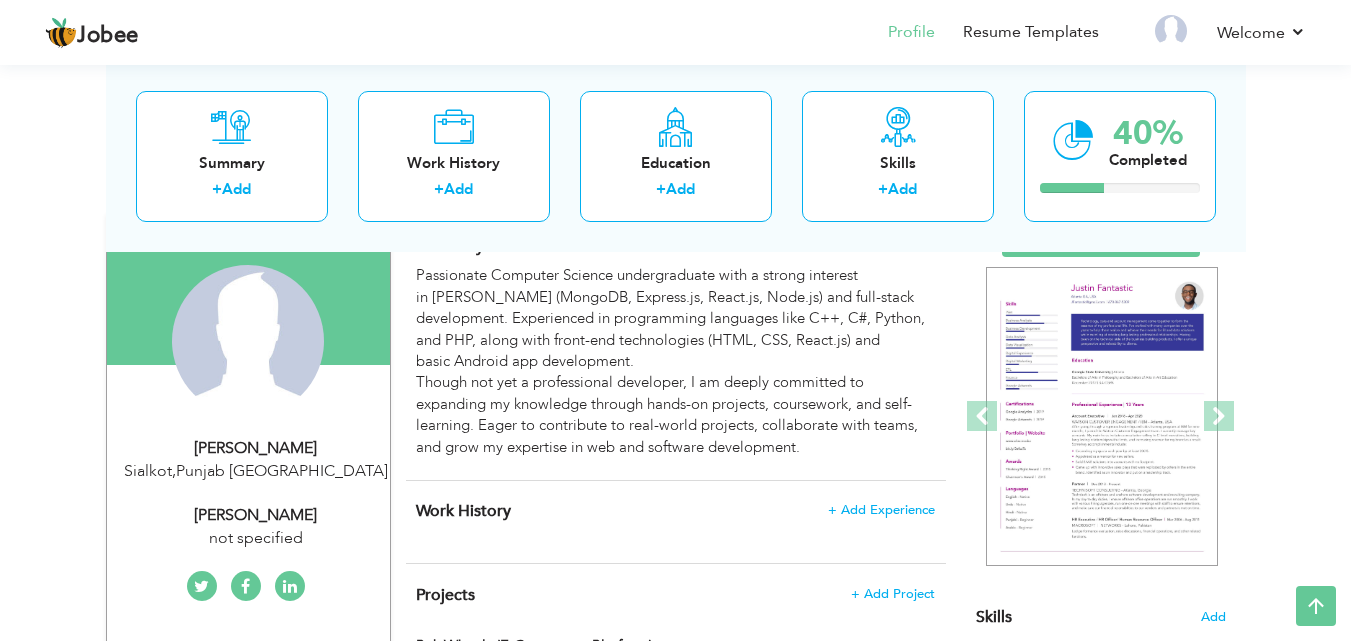 scroll, scrollTop: 170, scrollLeft: 0, axis: vertical 